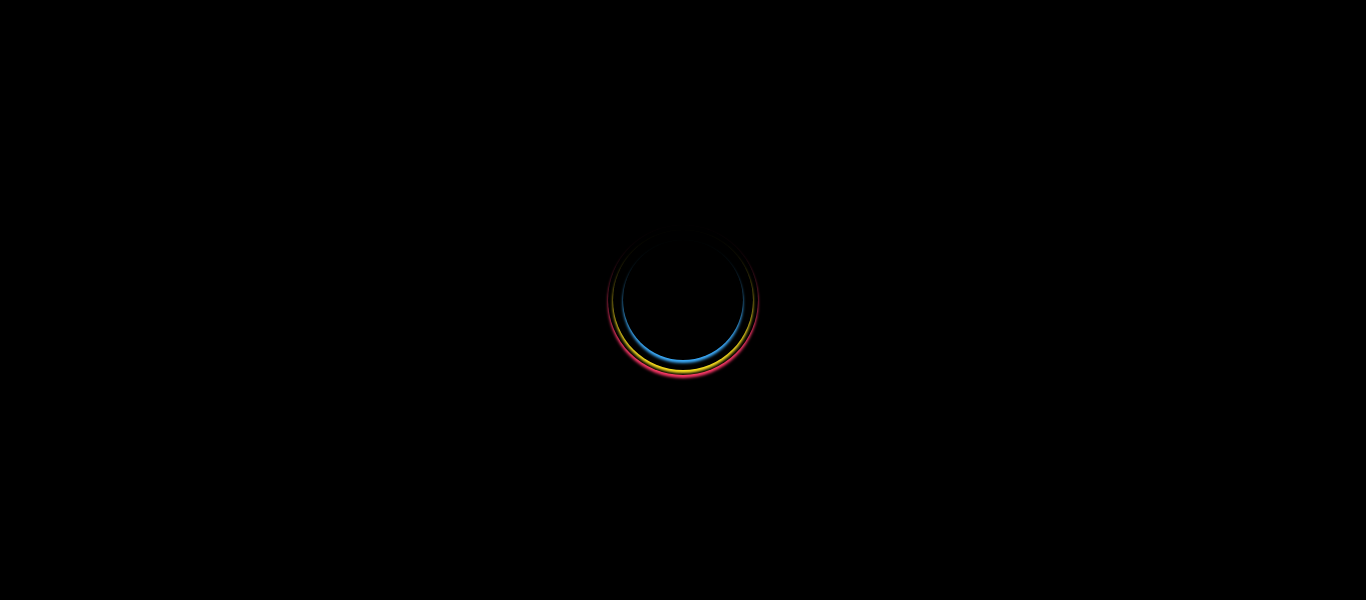 select 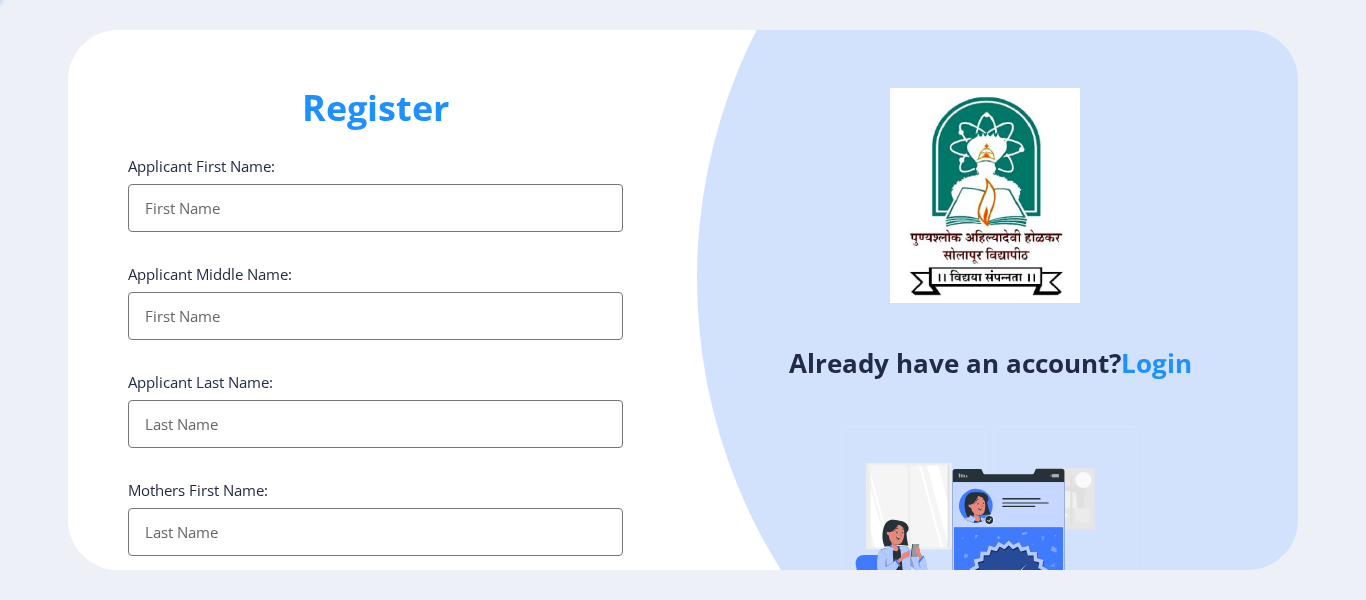 scroll, scrollTop: 0, scrollLeft: 0, axis: both 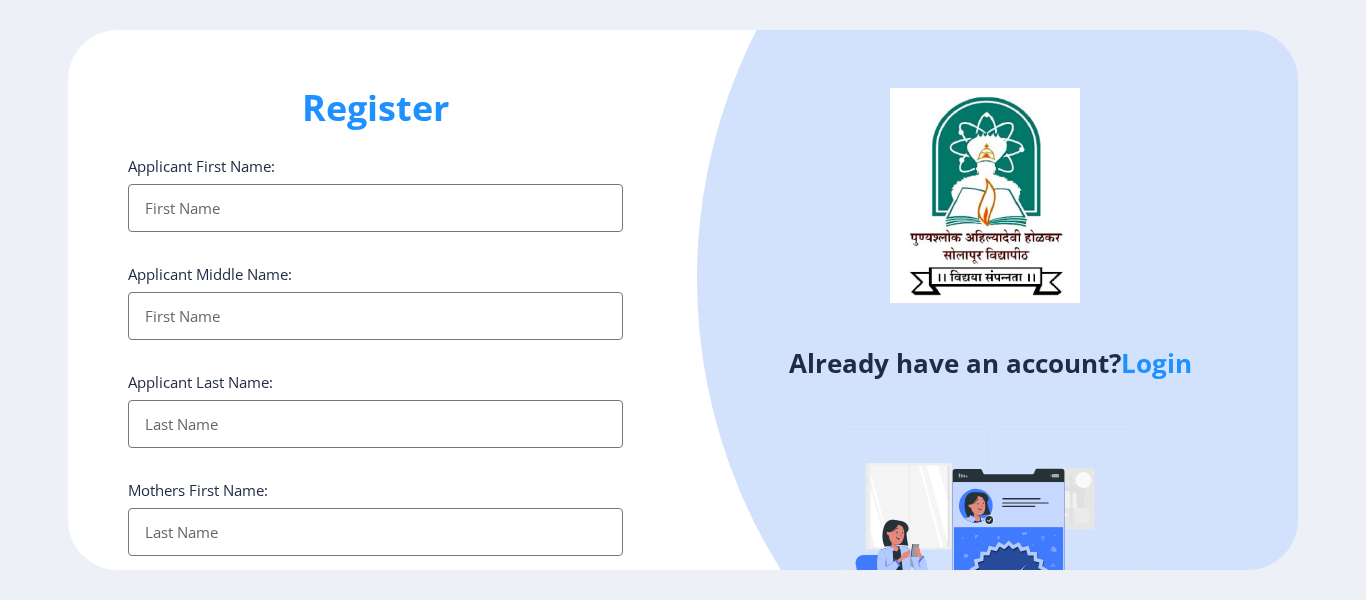 type on "[EMAIL_ADDRESS][DOMAIN_NAME]" 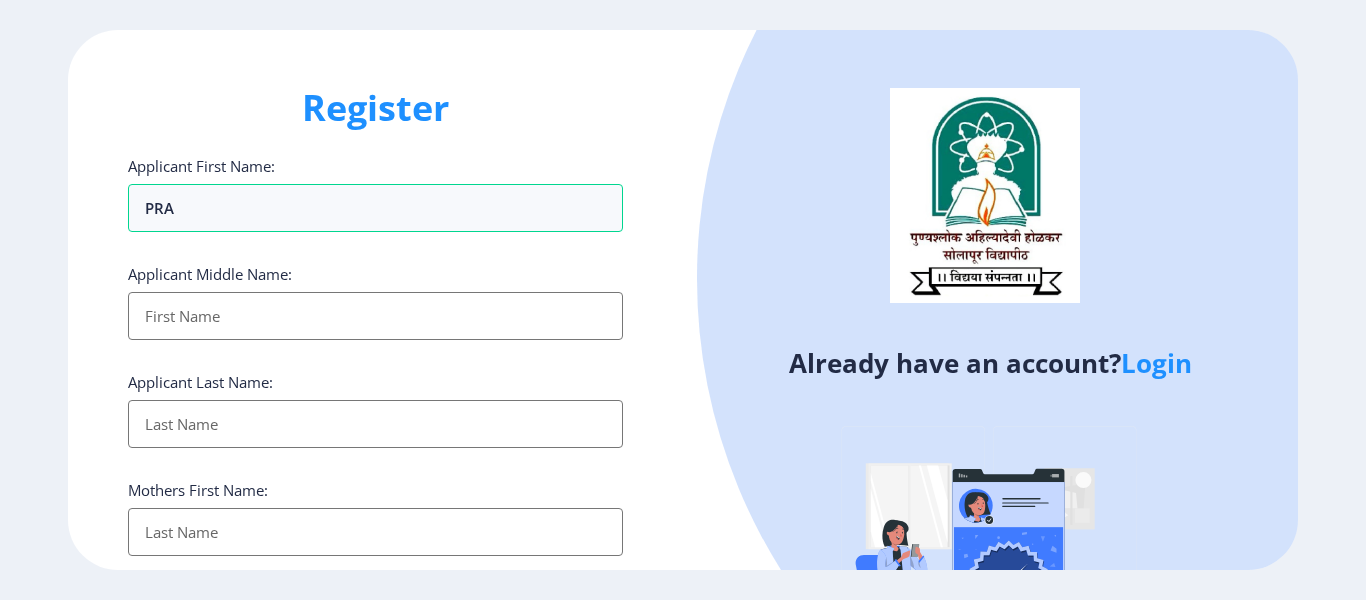 type on "PRA" 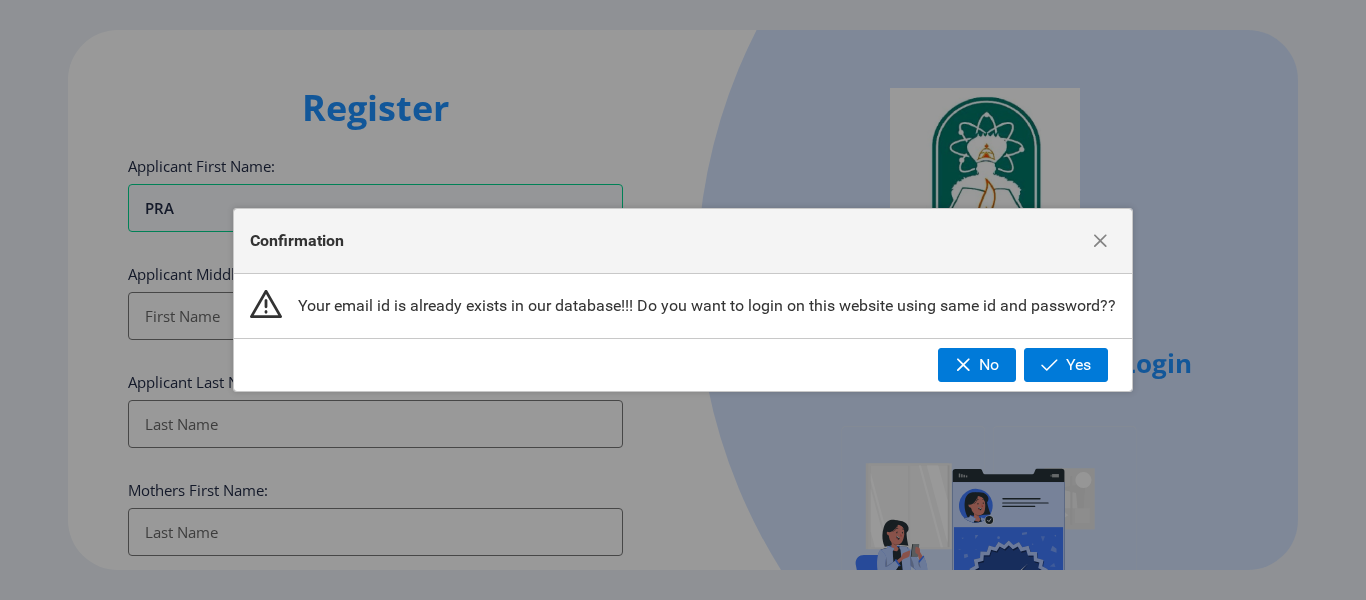 type 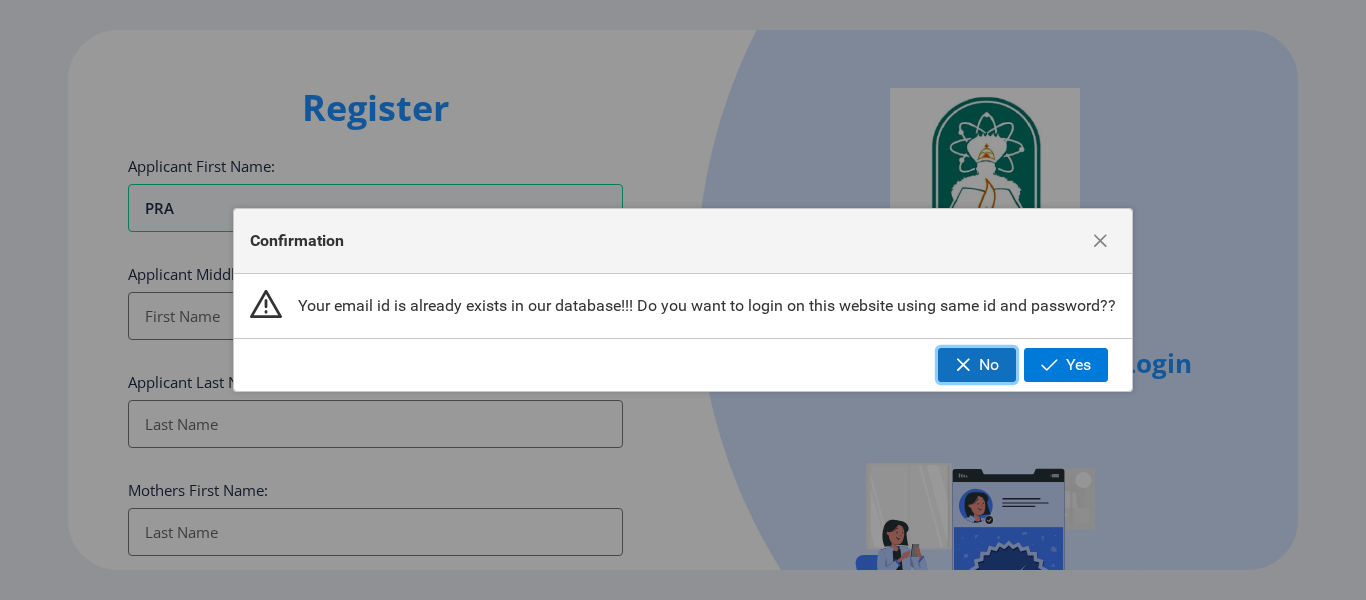 click on "No" 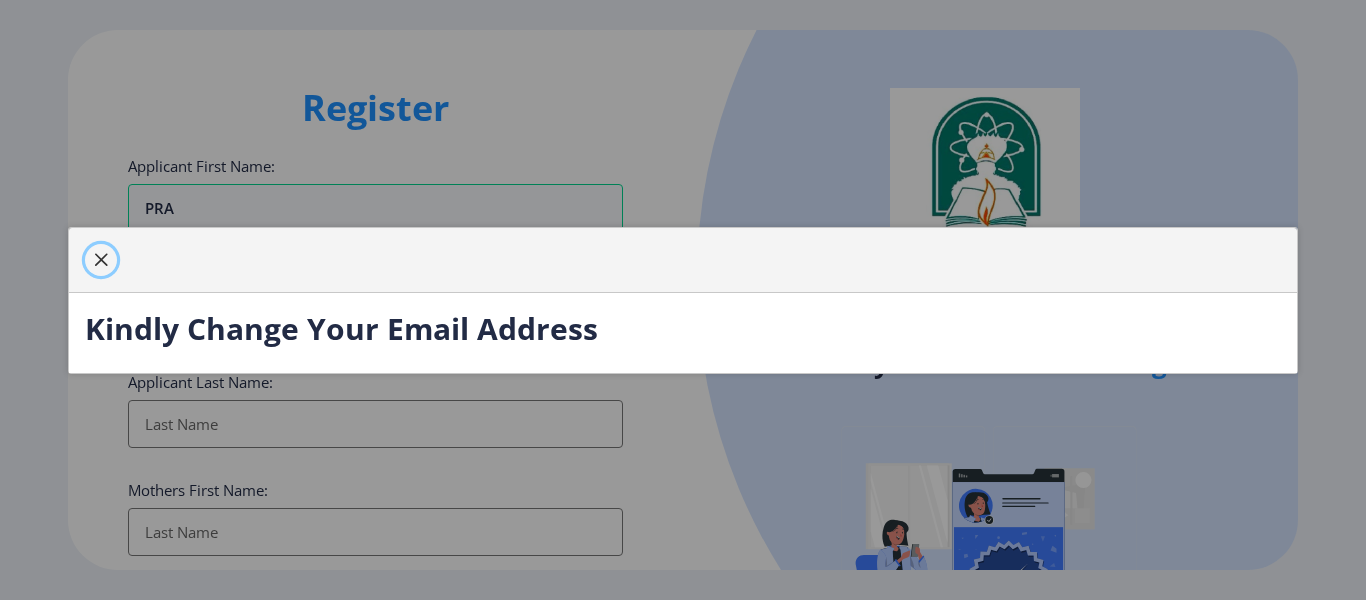 click 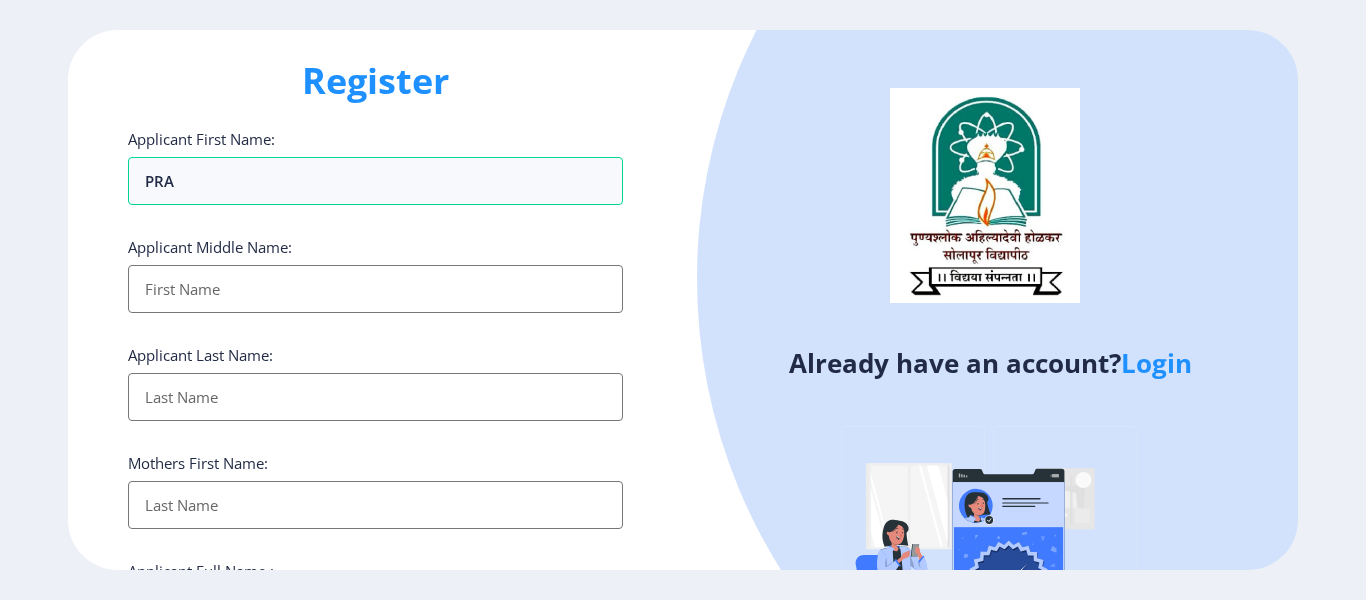 scroll, scrollTop: 0, scrollLeft: 0, axis: both 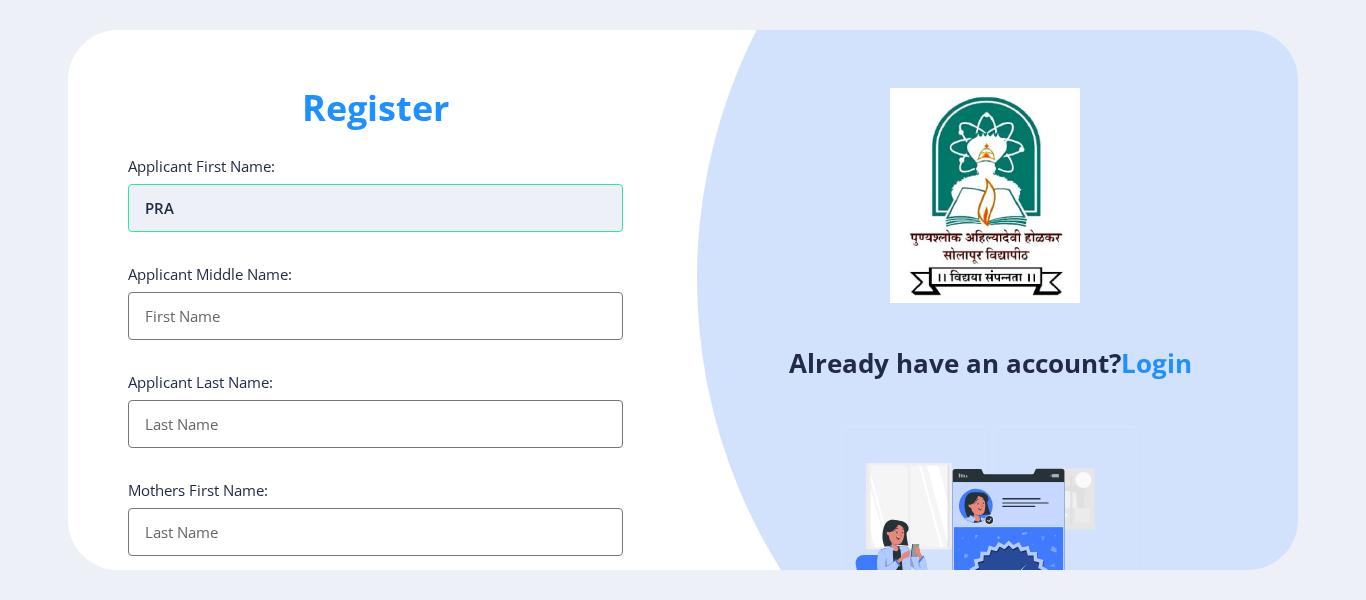 click on "PRA" at bounding box center [375, 208] 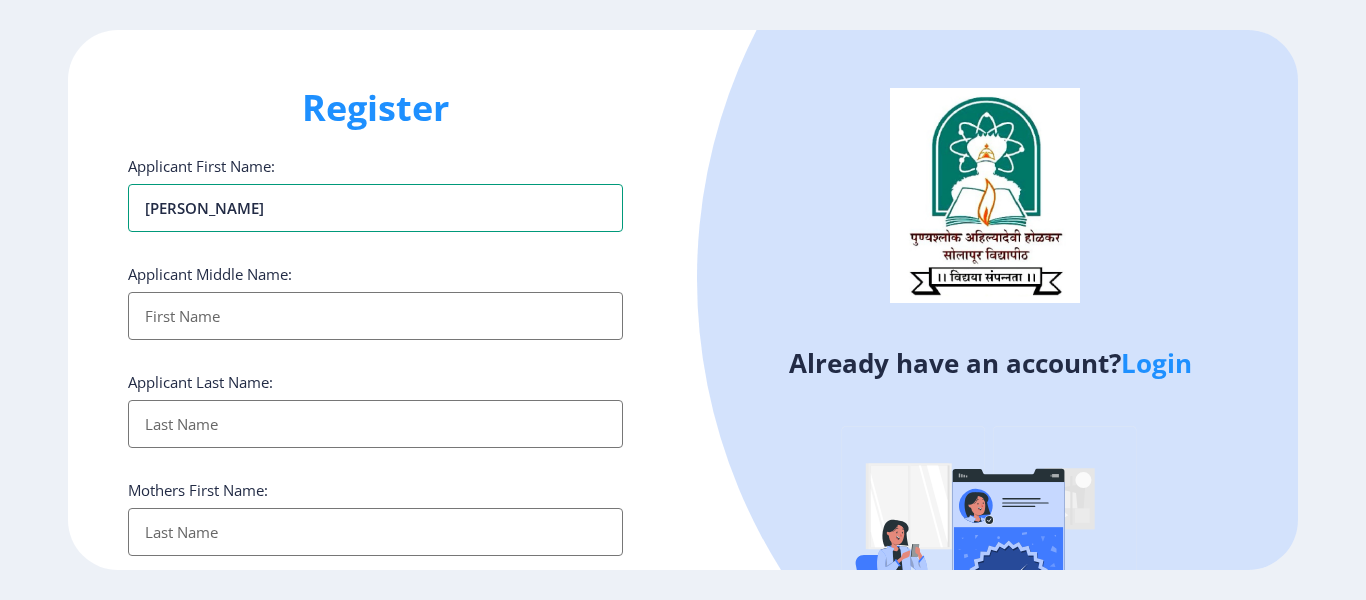 type on "[PERSON_NAME]" 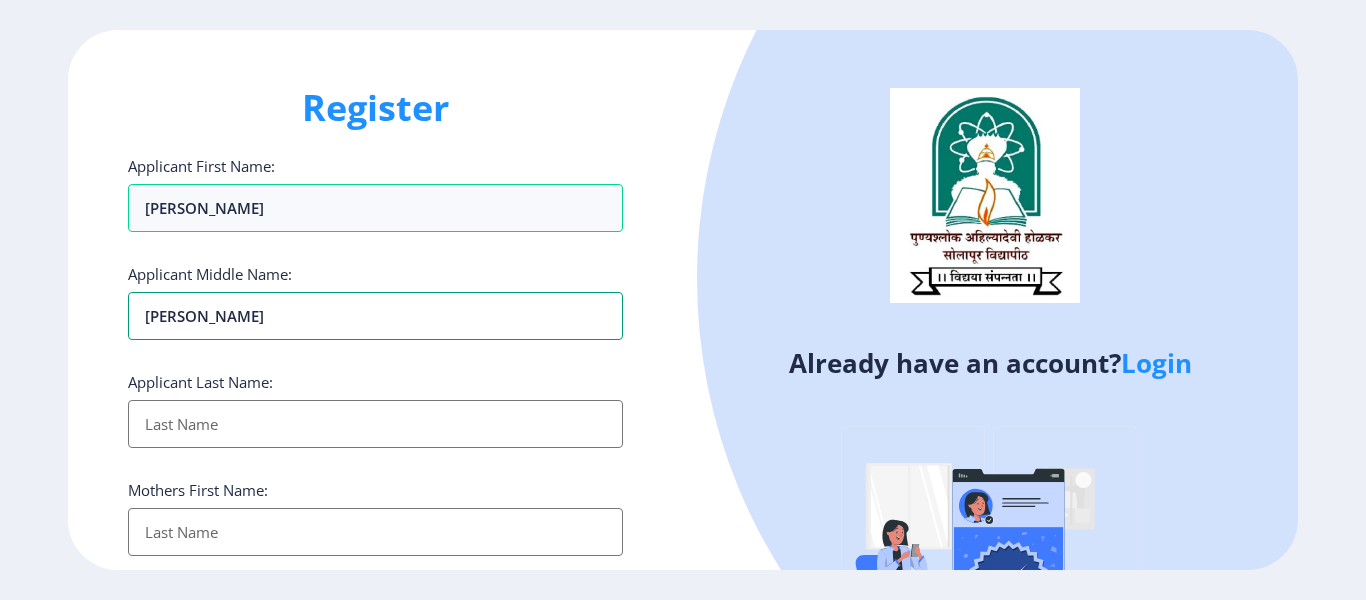 type on "[PERSON_NAME]" 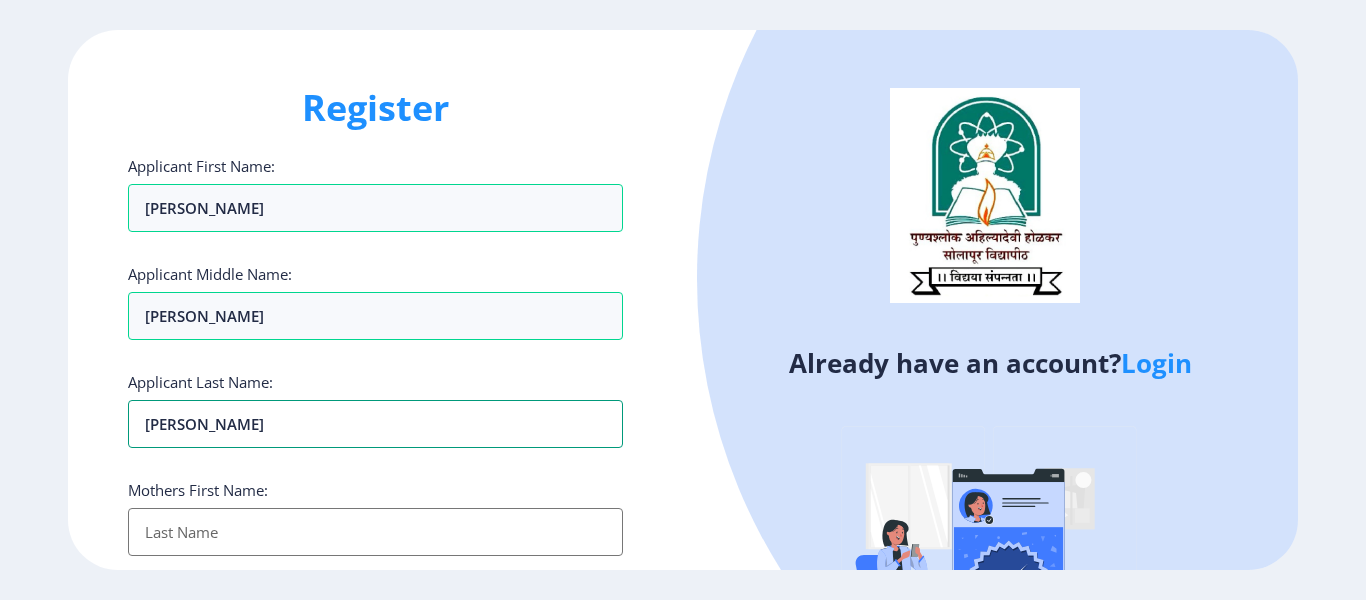 type on "[PERSON_NAME]" 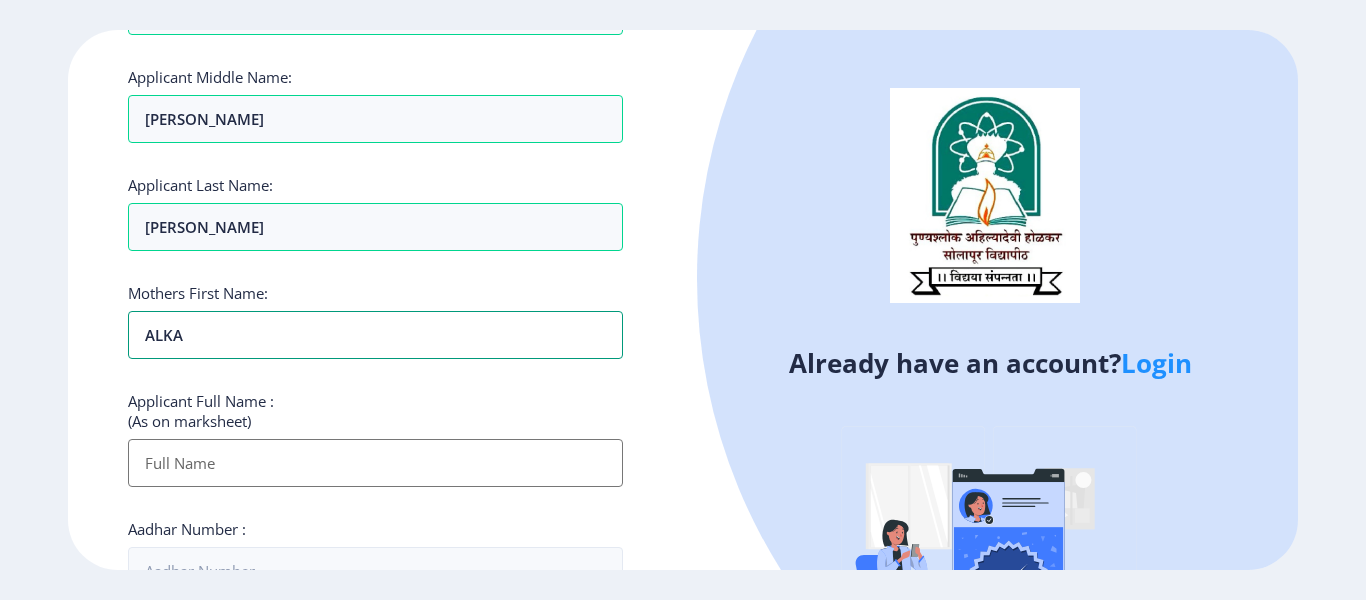 scroll, scrollTop: 200, scrollLeft: 0, axis: vertical 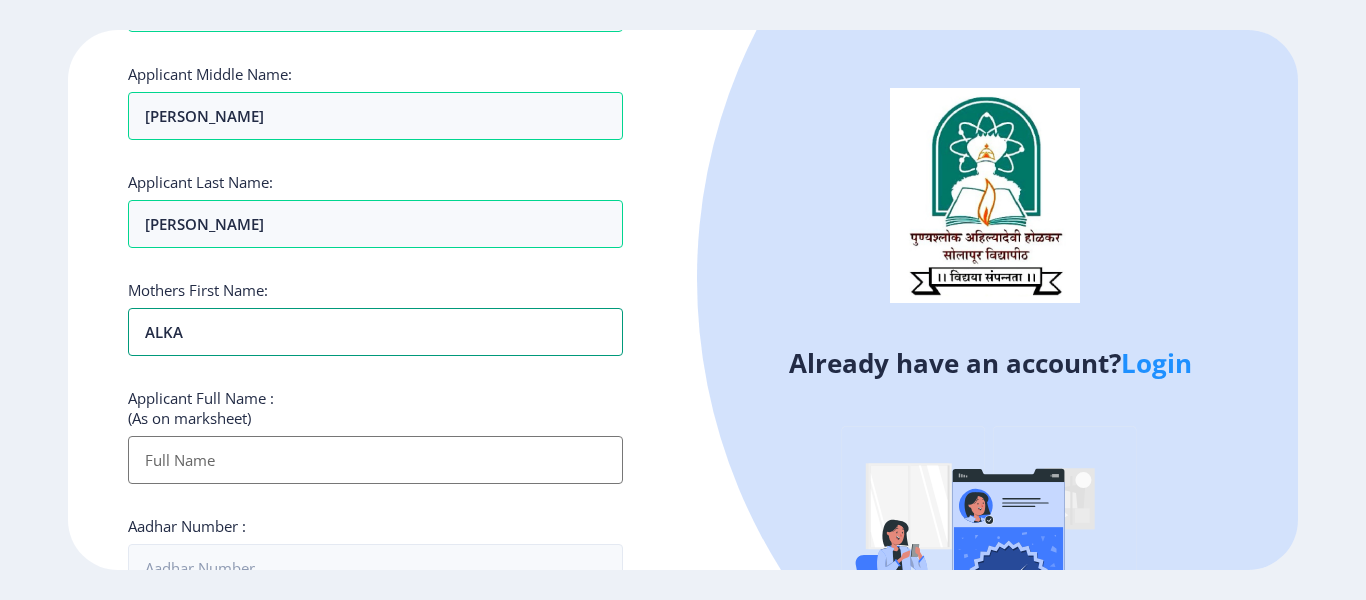 type on "ALKA" 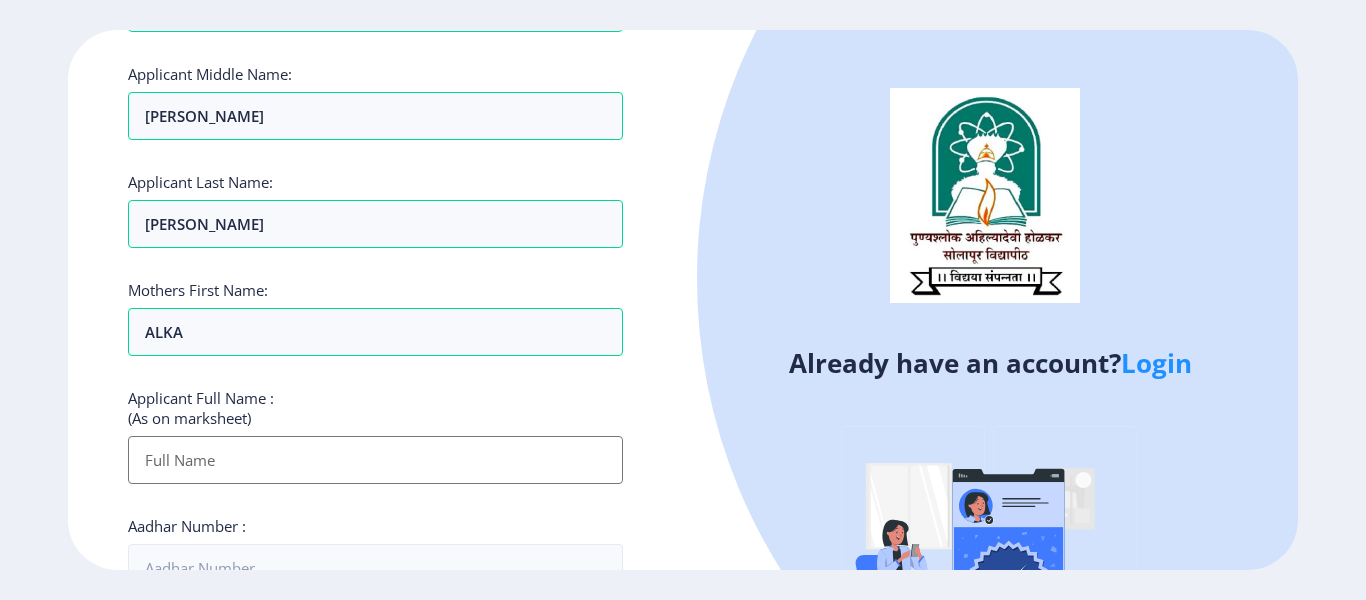 click on "Applicant First Name:" at bounding box center [375, 460] 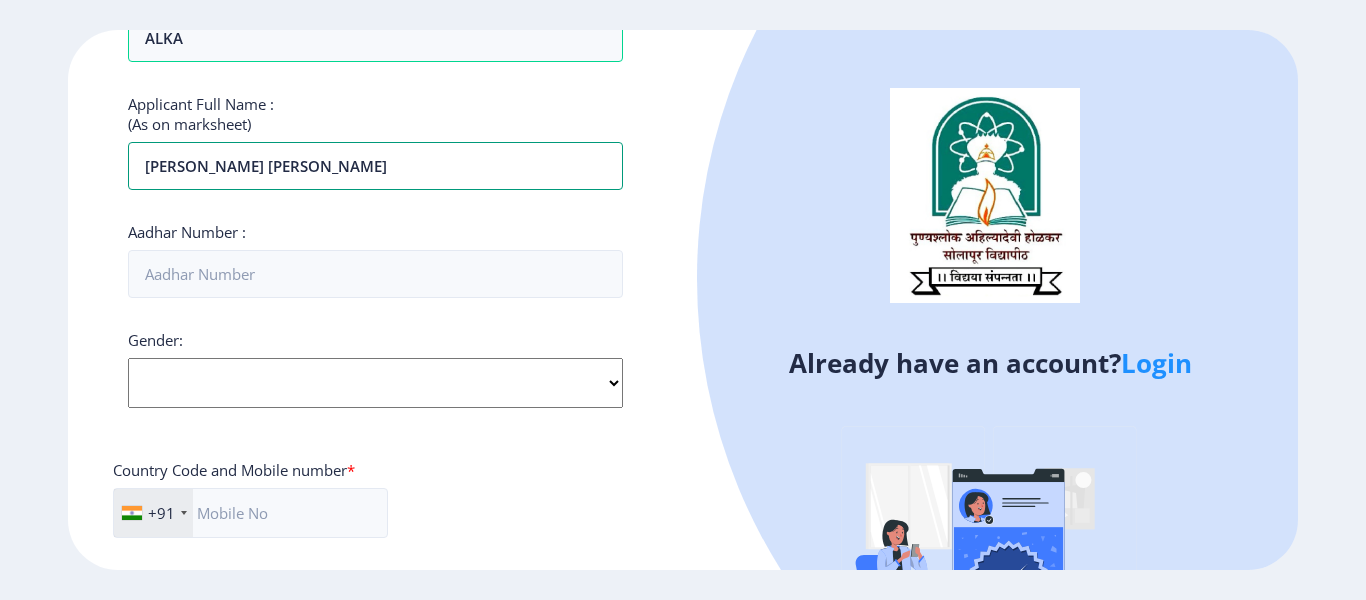 scroll, scrollTop: 500, scrollLeft: 0, axis: vertical 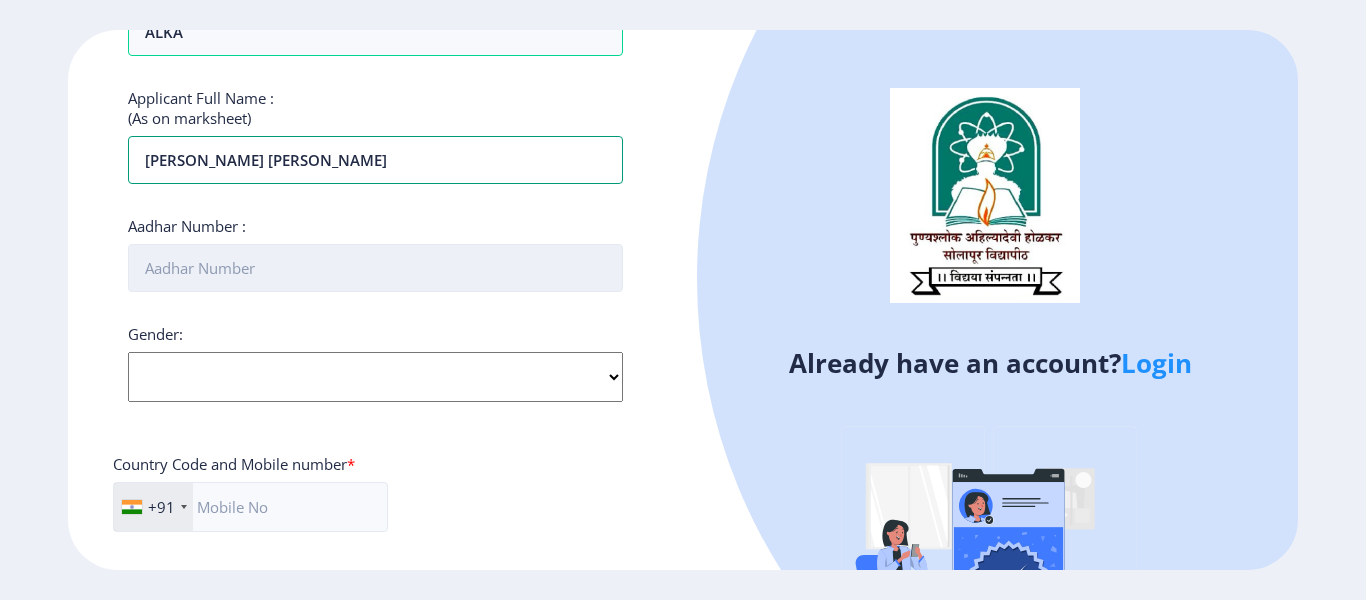 type on "[PERSON_NAME] [PERSON_NAME]" 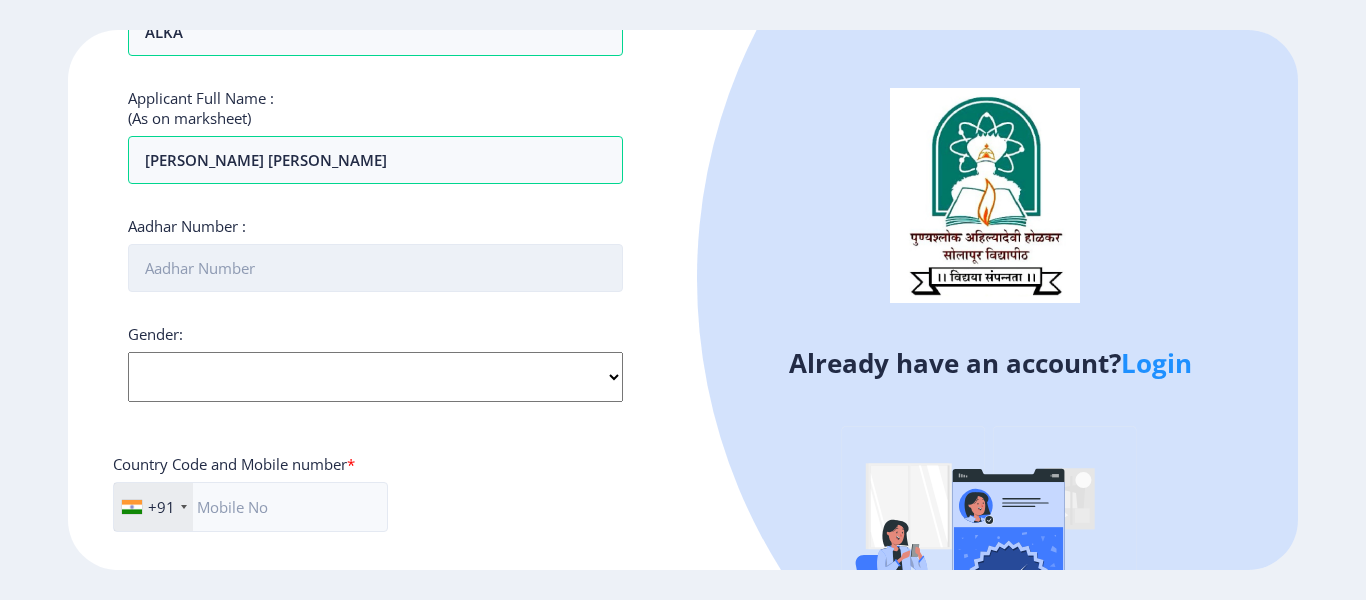 click on "Aadhar Number :" at bounding box center [375, 268] 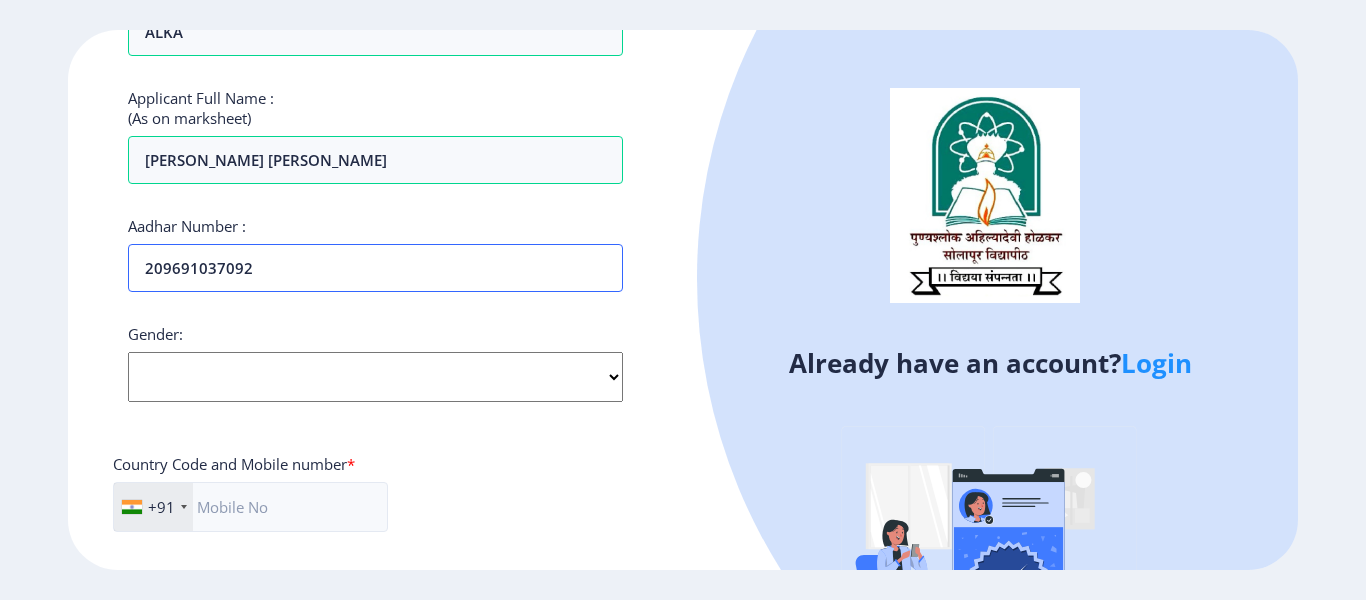 type on "209691037092" 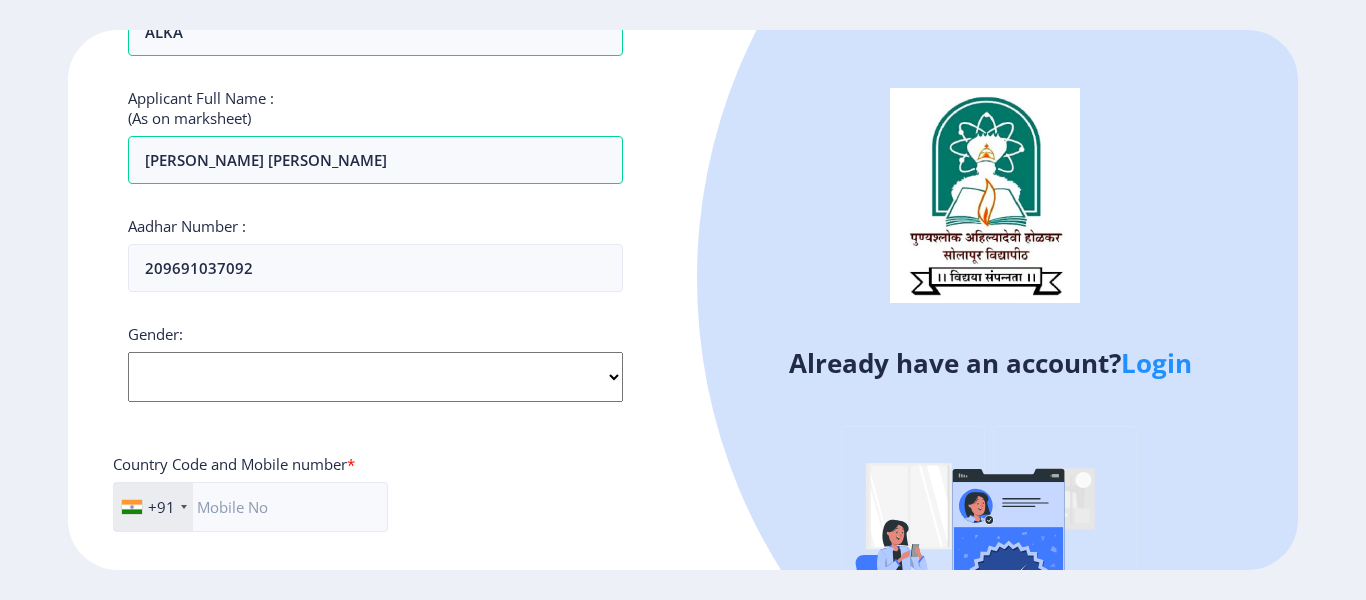 click on "Select Gender [DEMOGRAPHIC_DATA] [DEMOGRAPHIC_DATA] Other" 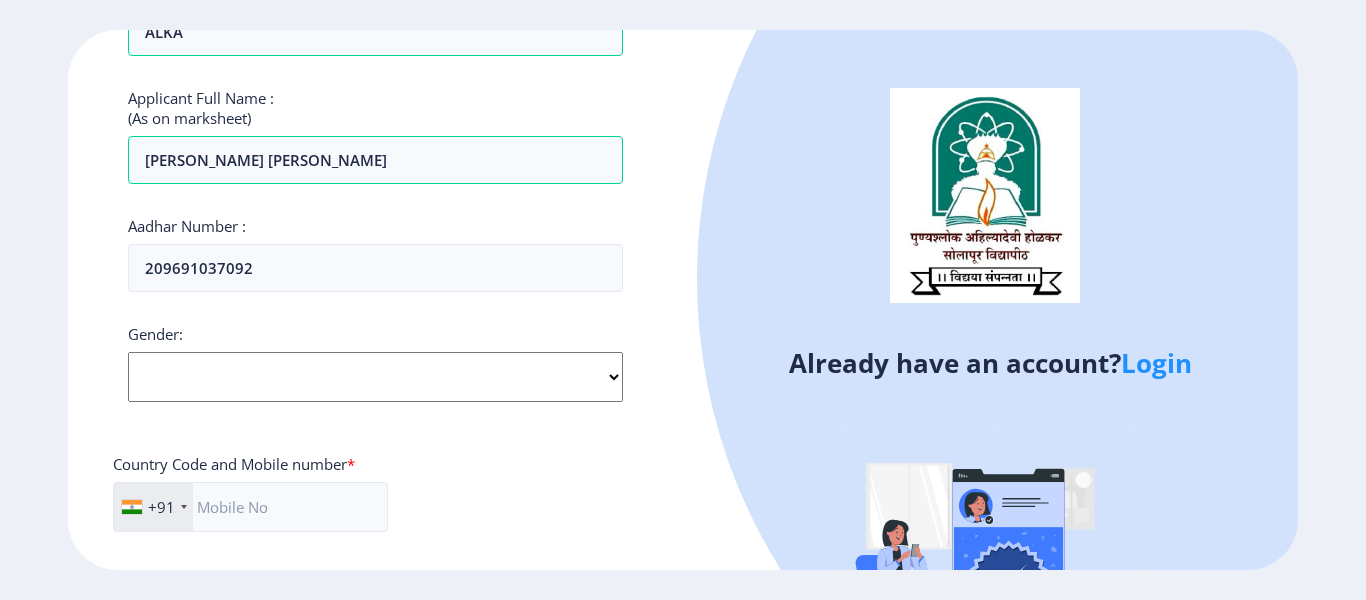 select on "[DEMOGRAPHIC_DATA]" 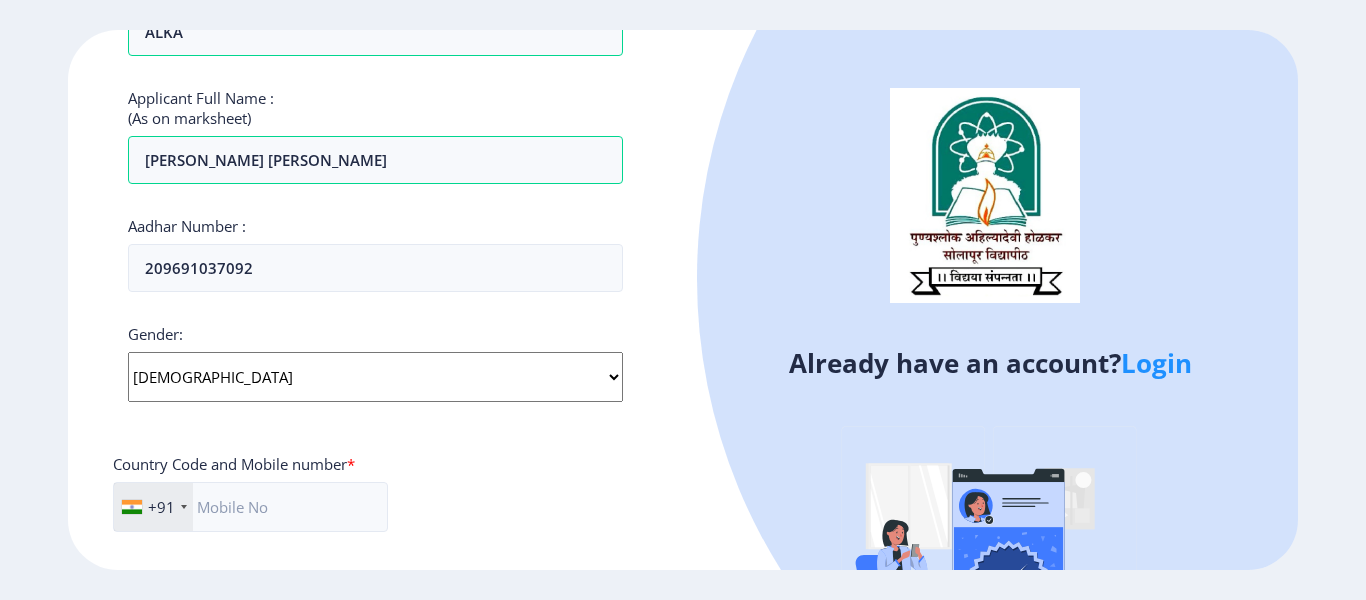click on "Select Gender [DEMOGRAPHIC_DATA] [DEMOGRAPHIC_DATA] Other" 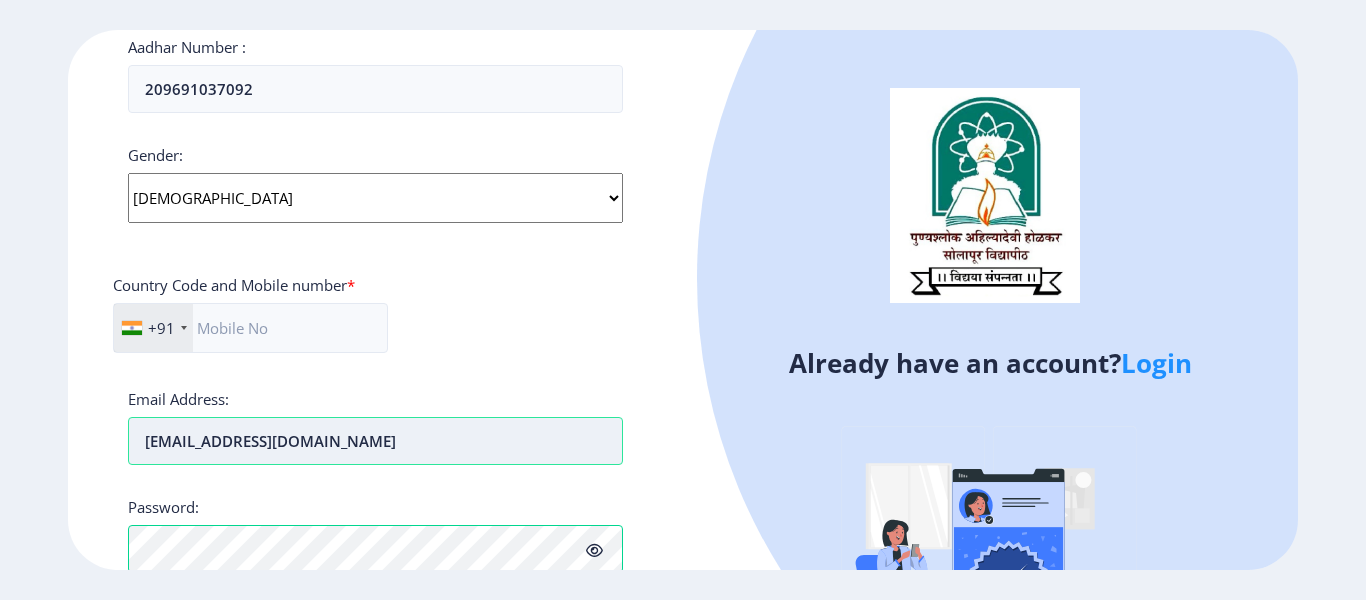 scroll, scrollTop: 700, scrollLeft: 0, axis: vertical 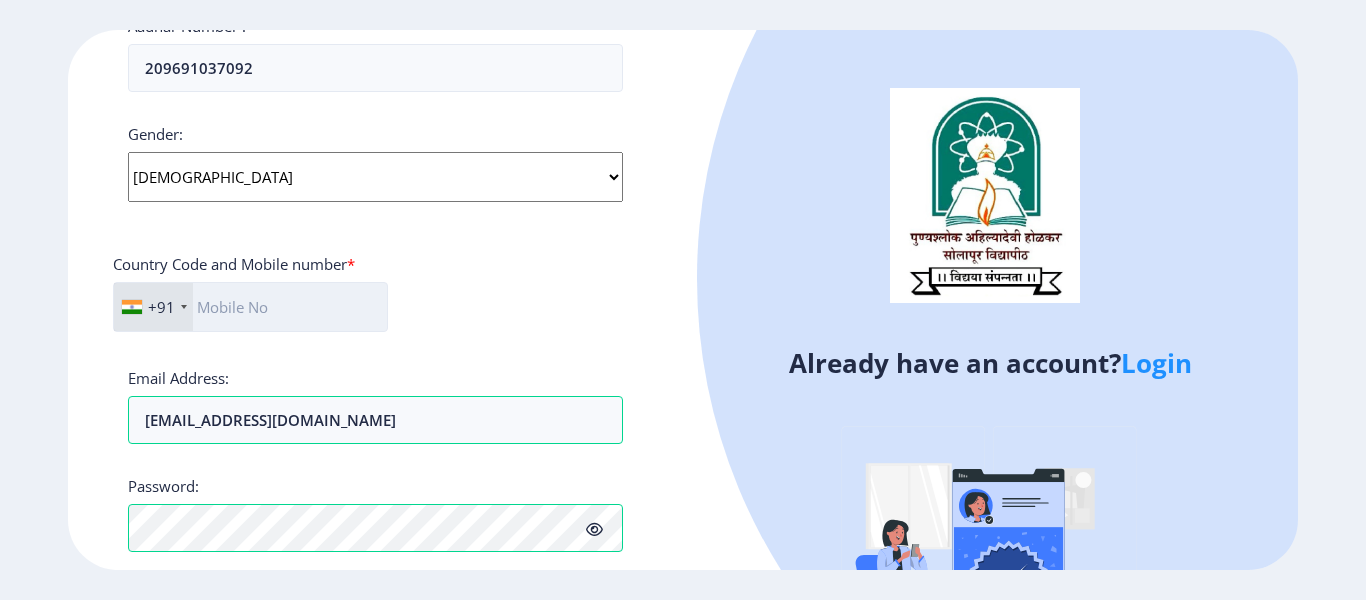click 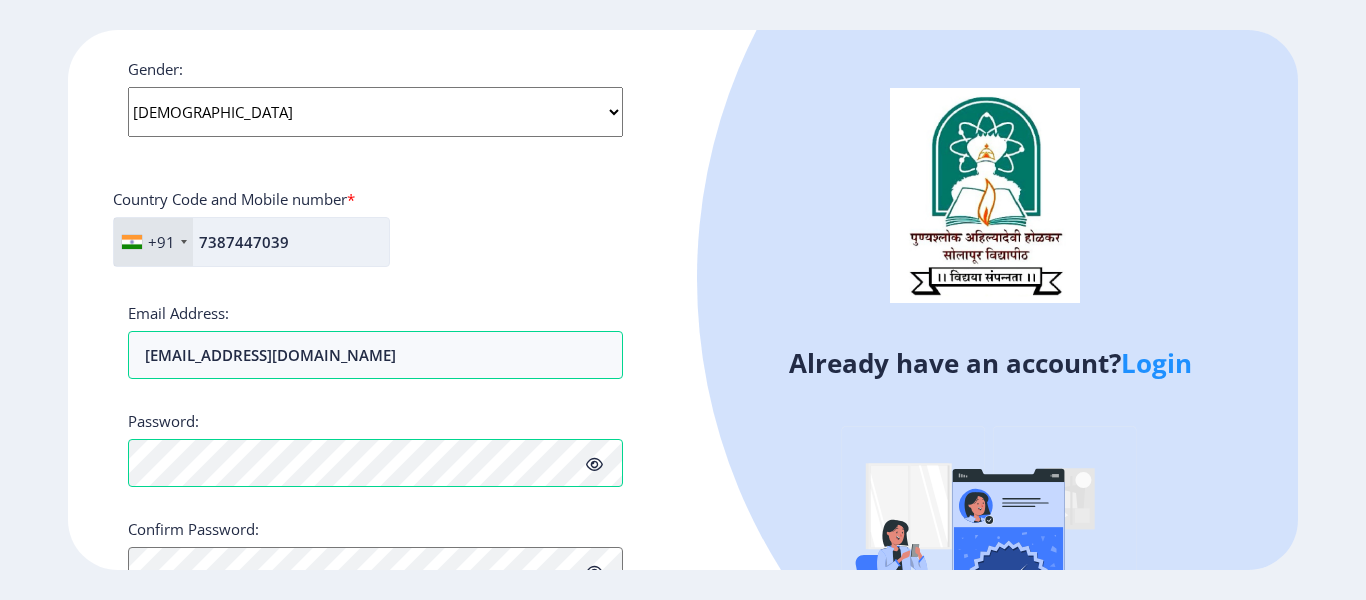 scroll, scrollTop: 876, scrollLeft: 0, axis: vertical 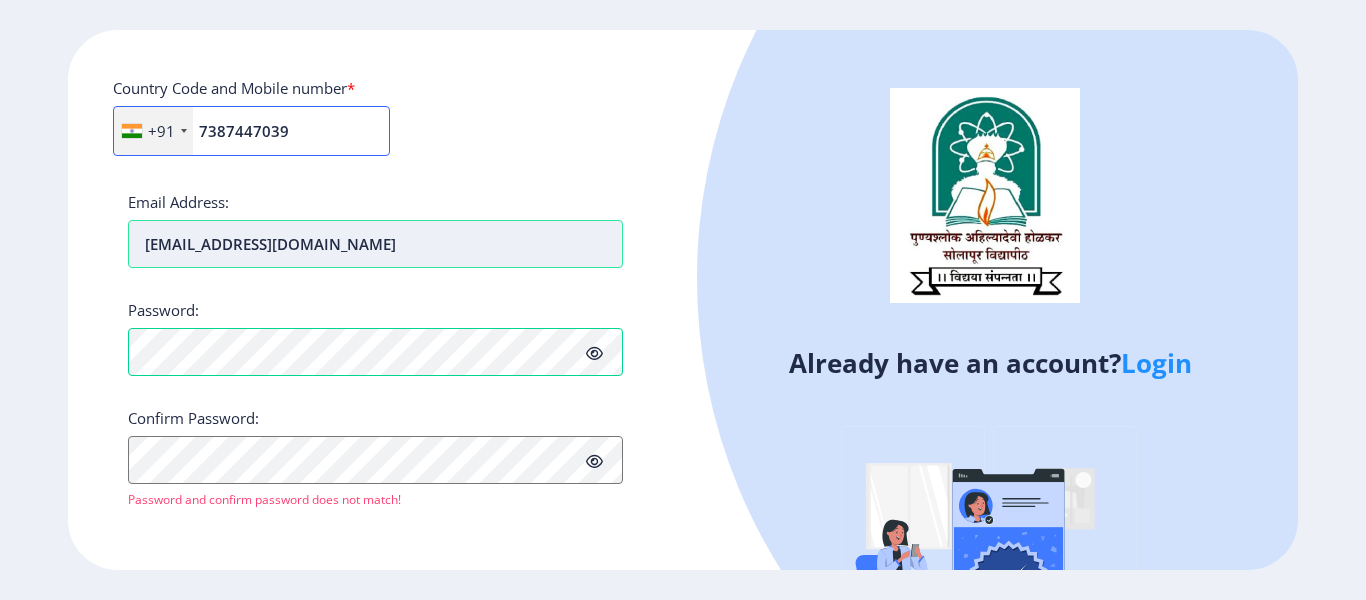 type on "7387447039" 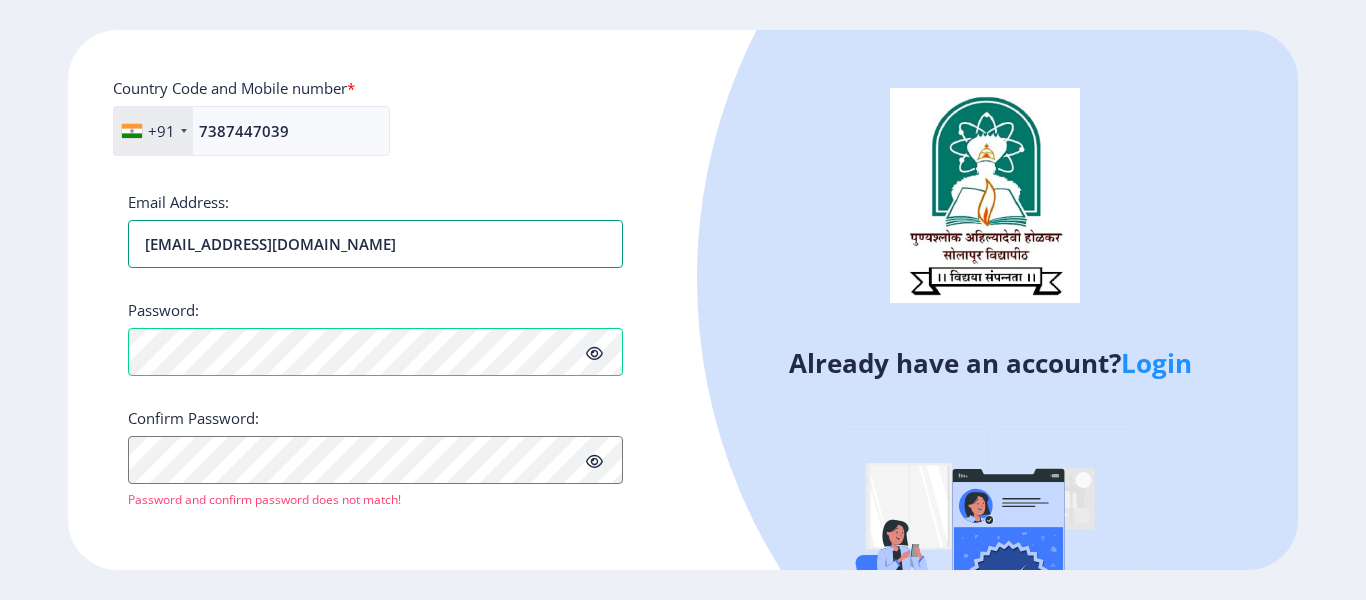 drag, startPoint x: 332, startPoint y: 252, endPoint x: 127, endPoint y: 256, distance: 205.03902 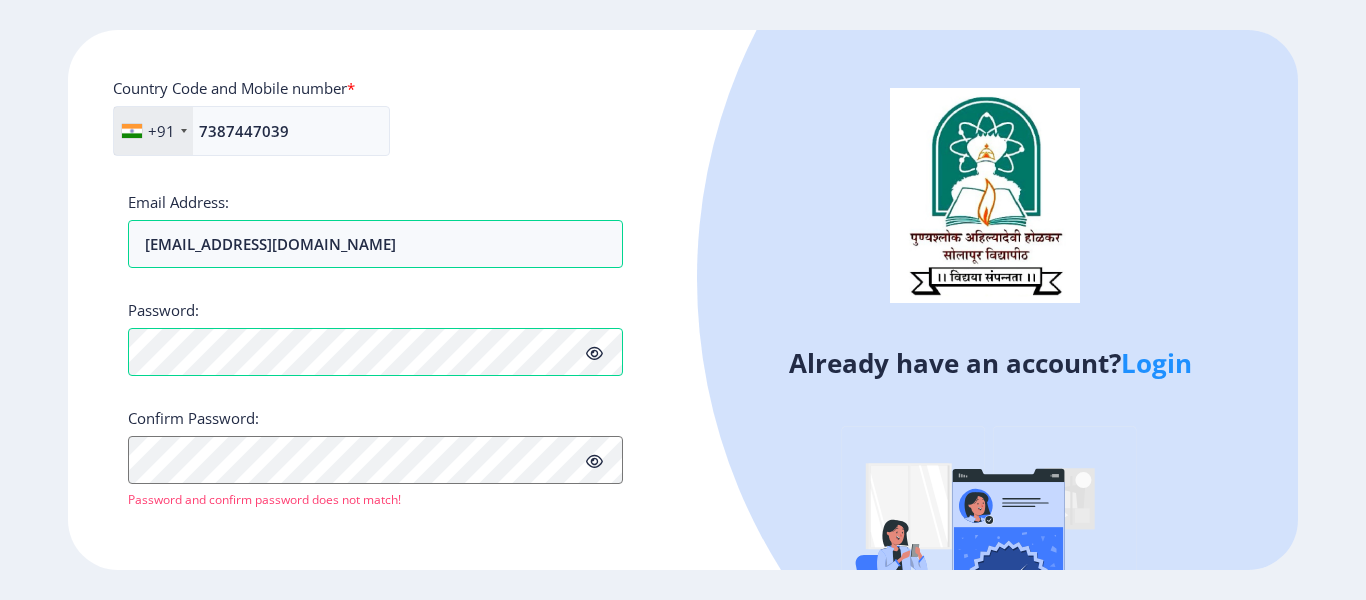 click on "Applicant First Name: [PERSON_NAME] Applicant Middle Name: [PERSON_NAME] Applicant Last Name: [PERSON_NAME] Mothers First Name: [PERSON_NAME] Applicant Full Name : (As on marksheet) [PERSON_NAME] [PERSON_NAME] Aadhar Number :  209691037092 Gender: Select Gender [DEMOGRAPHIC_DATA] [DEMOGRAPHIC_DATA] Other  Country Code and Mobile number  *  +91 [GEOGRAPHIC_DATA] ([GEOGRAPHIC_DATA]) +91 [GEOGRAPHIC_DATA] (‫[GEOGRAPHIC_DATA]‬‎) +93 [GEOGRAPHIC_DATA] ([GEOGRAPHIC_DATA]) +355 [GEOGRAPHIC_DATA] (‫[GEOGRAPHIC_DATA]‬‎) +213 [US_STATE] +1 [GEOGRAPHIC_DATA] +376 [GEOGRAPHIC_DATA] +244 [GEOGRAPHIC_DATA] +1 [GEOGRAPHIC_DATA] +1 [GEOGRAPHIC_DATA] +54 [GEOGRAPHIC_DATA] ([GEOGRAPHIC_DATA]) +374 [GEOGRAPHIC_DATA] +297 [GEOGRAPHIC_DATA] +61 [GEOGRAPHIC_DATA] ([GEOGRAPHIC_DATA]) +43 [GEOGRAPHIC_DATA] ([GEOGRAPHIC_DATA]) +994 [GEOGRAPHIC_DATA] +1 [GEOGRAPHIC_DATA] (‫[GEOGRAPHIC_DATA]‬‎) +973 [GEOGRAPHIC_DATA] ([GEOGRAPHIC_DATA]) +880 [GEOGRAPHIC_DATA] +1 [GEOGRAPHIC_DATA] ([GEOGRAPHIC_DATA]) +375 [GEOGRAPHIC_DATA] ([GEOGRAPHIC_DATA]) +32 [GEOGRAPHIC_DATA] +501 [GEOGRAPHIC_DATA] ([GEOGRAPHIC_DATA]) +229 [GEOGRAPHIC_DATA] +1 [GEOGRAPHIC_DATA] (འབྲུག) +975 [GEOGRAPHIC_DATA] +591 [GEOGRAPHIC_DATA] ([GEOGRAPHIC_DATA]) +387 [GEOGRAPHIC_DATA] +267 [GEOGRAPHIC_DATA] ([GEOGRAPHIC_DATA]) +55 [GEOGRAPHIC_DATA] +246 +1 [GEOGRAPHIC_DATA]" 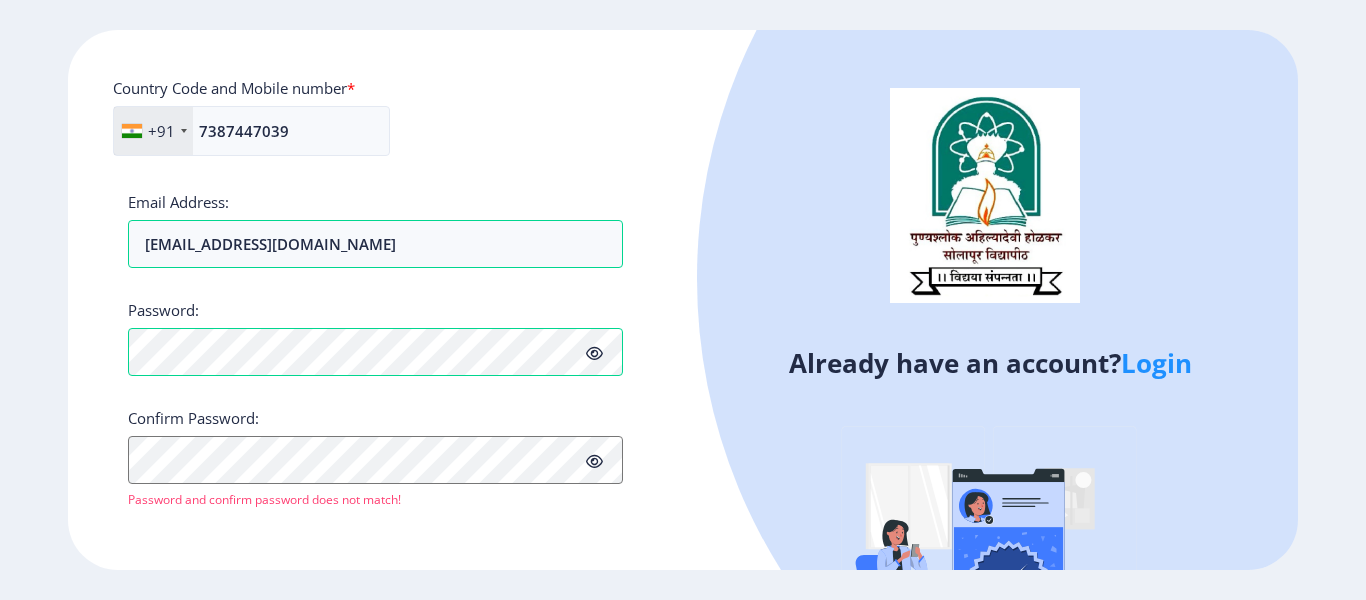 click on "Applicant First Name: [PERSON_NAME] Applicant Middle Name: [PERSON_NAME] Applicant Last Name: [PERSON_NAME] Mothers First Name: [PERSON_NAME] Applicant Full Name : (As on marksheet) [PERSON_NAME] [PERSON_NAME] Aadhar Number :  209691037092 Gender: Select Gender [DEMOGRAPHIC_DATA] [DEMOGRAPHIC_DATA] Other  Country Code and Mobile number  *  +91 [GEOGRAPHIC_DATA] ([GEOGRAPHIC_DATA]) +91 [GEOGRAPHIC_DATA] (‫[GEOGRAPHIC_DATA]‬‎) +93 [GEOGRAPHIC_DATA] ([GEOGRAPHIC_DATA]) +355 [GEOGRAPHIC_DATA] (‫[GEOGRAPHIC_DATA]‬‎) +213 [US_STATE] +1 [GEOGRAPHIC_DATA] +376 [GEOGRAPHIC_DATA] +244 [GEOGRAPHIC_DATA] +1 [GEOGRAPHIC_DATA] +1 [GEOGRAPHIC_DATA] +54 [GEOGRAPHIC_DATA] ([GEOGRAPHIC_DATA]) +374 [GEOGRAPHIC_DATA] +297 [GEOGRAPHIC_DATA] +61 [GEOGRAPHIC_DATA] ([GEOGRAPHIC_DATA]) +43 [GEOGRAPHIC_DATA] ([GEOGRAPHIC_DATA]) +994 [GEOGRAPHIC_DATA] +1 [GEOGRAPHIC_DATA] (‫[GEOGRAPHIC_DATA]‬‎) +973 [GEOGRAPHIC_DATA] ([GEOGRAPHIC_DATA]) +880 [GEOGRAPHIC_DATA] +1 [GEOGRAPHIC_DATA] ([GEOGRAPHIC_DATA]) +375 [GEOGRAPHIC_DATA] ([GEOGRAPHIC_DATA]) +32 [GEOGRAPHIC_DATA] +501 [GEOGRAPHIC_DATA] ([GEOGRAPHIC_DATA]) +229 [GEOGRAPHIC_DATA] +1 [GEOGRAPHIC_DATA] (འབྲུག) +975 [GEOGRAPHIC_DATA] +591 [GEOGRAPHIC_DATA] ([GEOGRAPHIC_DATA]) +387 [GEOGRAPHIC_DATA] +267 [GEOGRAPHIC_DATA] ([GEOGRAPHIC_DATA]) +55 [GEOGRAPHIC_DATA] +246 +1 [GEOGRAPHIC_DATA]" 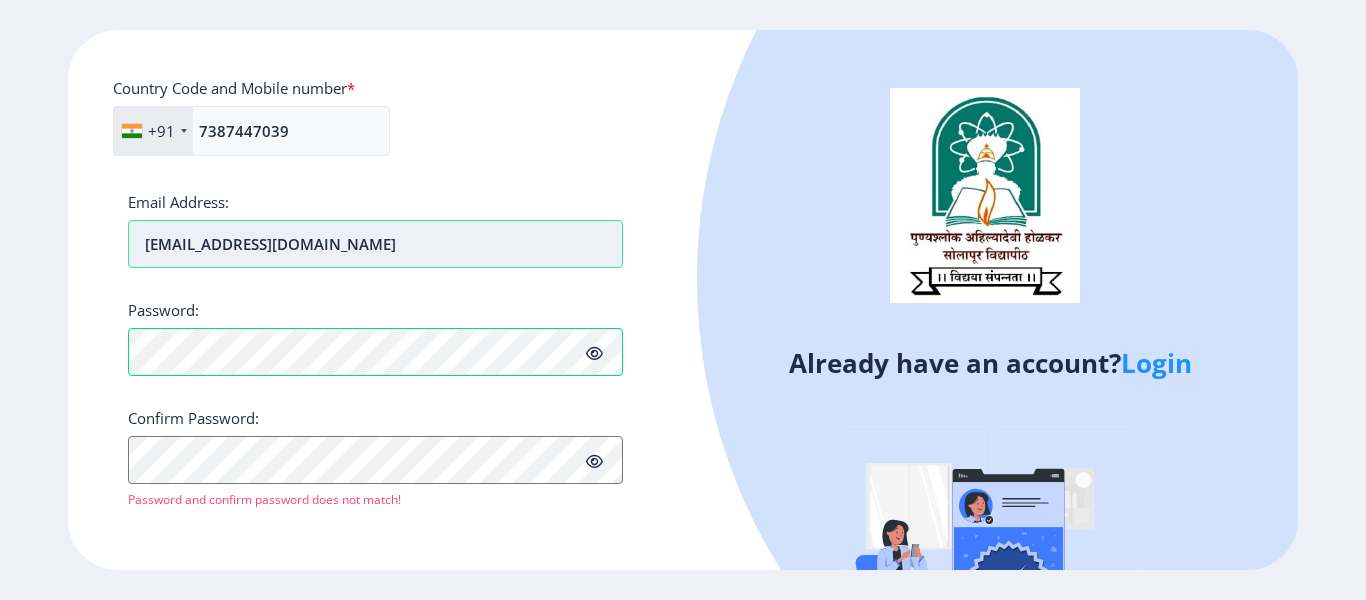 click on "[EMAIL_ADDRESS][DOMAIN_NAME]" at bounding box center [375, 244] 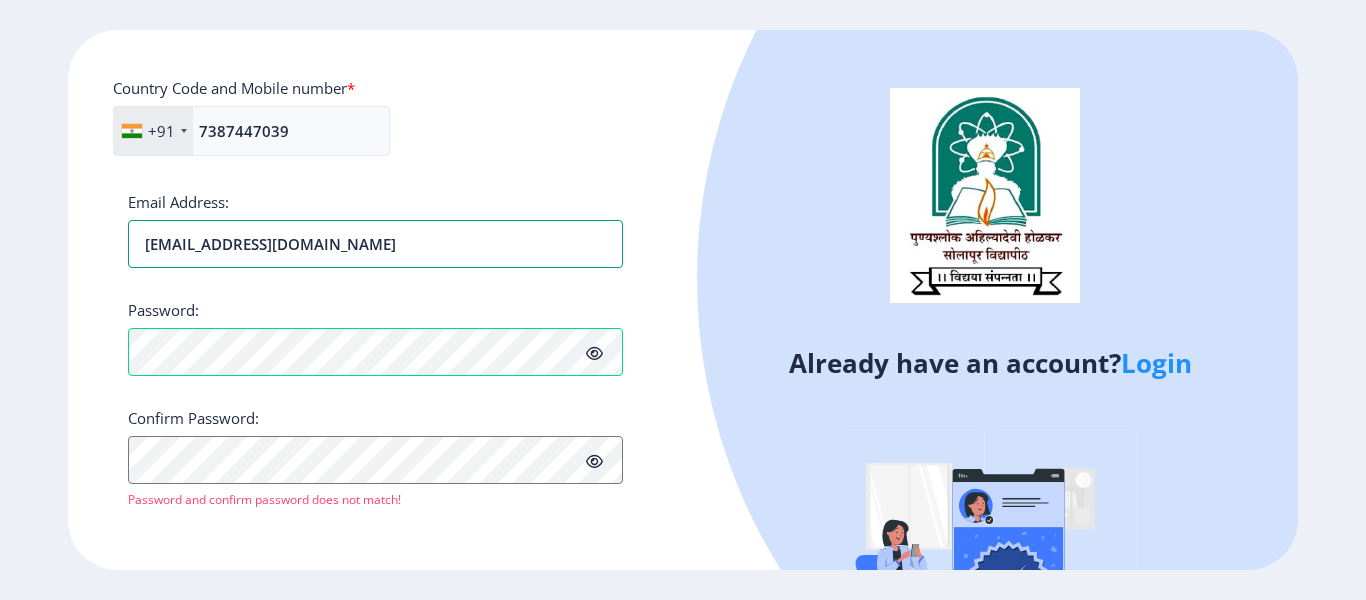 type on "[EMAIL_ADDRESS][DOMAIN_NAME]" 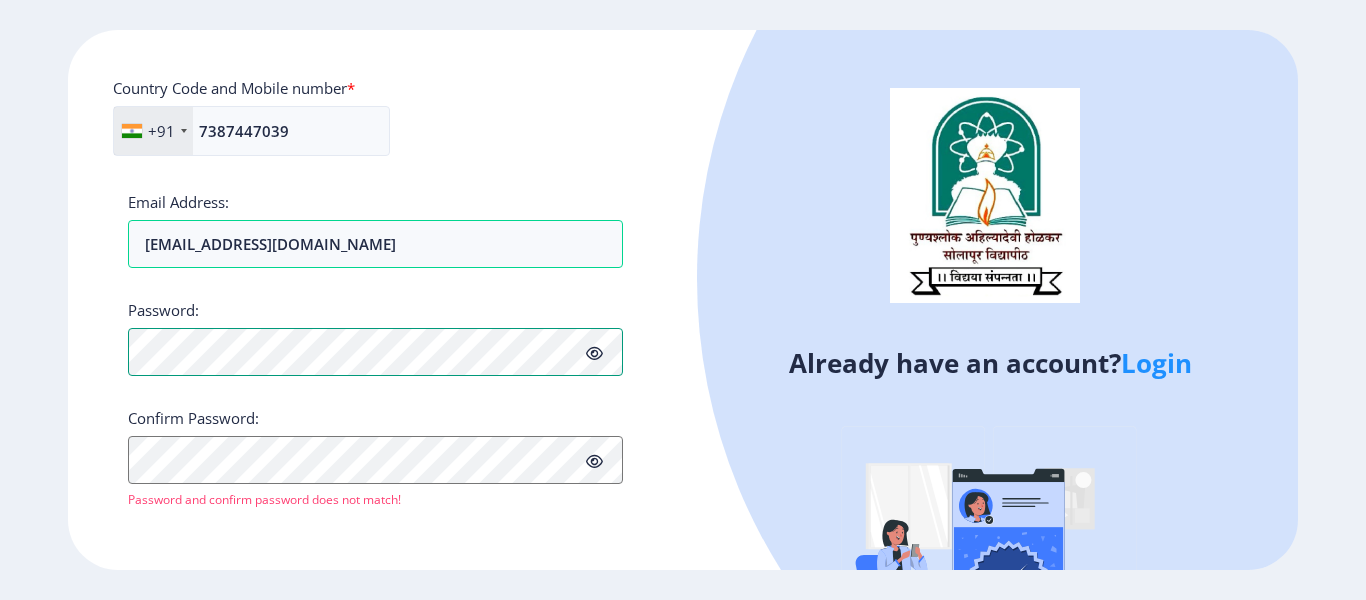 click on "Register Applicant First Name: [PERSON_NAME] Applicant Middle Name: [PERSON_NAME] Applicant Last Name: [PERSON_NAME] Mothers First Name: [PERSON_NAME] Applicant Full Name : (As on marksheet) [PERSON_NAME] [PERSON_NAME] Aadhar Number :  209691037092 Gender: Select Gender [DEMOGRAPHIC_DATA] [DEMOGRAPHIC_DATA] Other  Country Code and Mobile number  *  +91 [GEOGRAPHIC_DATA] ([GEOGRAPHIC_DATA]) +91 [GEOGRAPHIC_DATA] (‫[GEOGRAPHIC_DATA]‬‎) +93 [GEOGRAPHIC_DATA] ([GEOGRAPHIC_DATA]) +355 [GEOGRAPHIC_DATA] (‫[GEOGRAPHIC_DATA]‬‎) +213 [US_STATE] +1 [GEOGRAPHIC_DATA] +376 [GEOGRAPHIC_DATA] +244 [GEOGRAPHIC_DATA] +1 [GEOGRAPHIC_DATA] +1 [GEOGRAPHIC_DATA] +54 [GEOGRAPHIC_DATA] ([GEOGRAPHIC_DATA]) +374 [GEOGRAPHIC_DATA] +297 [GEOGRAPHIC_DATA] +61 [GEOGRAPHIC_DATA] ([GEOGRAPHIC_DATA]) +43 [GEOGRAPHIC_DATA] ([GEOGRAPHIC_DATA]) +994 [GEOGRAPHIC_DATA] +1 [GEOGRAPHIC_DATA] (‫[GEOGRAPHIC_DATA]‬‎) +973 [GEOGRAPHIC_DATA] ([GEOGRAPHIC_DATA]) +880 [GEOGRAPHIC_DATA] +1 [GEOGRAPHIC_DATA] ([GEOGRAPHIC_DATA]) +375 [GEOGRAPHIC_DATA] ([GEOGRAPHIC_DATA]) +32 [GEOGRAPHIC_DATA] +501 [GEOGRAPHIC_DATA] ([GEOGRAPHIC_DATA]) +229 [GEOGRAPHIC_DATA] +1 [GEOGRAPHIC_DATA] (འབྲུག) +975 [GEOGRAPHIC_DATA] +591 [GEOGRAPHIC_DATA] ([GEOGRAPHIC_DATA]) +387 [GEOGRAPHIC_DATA] +267 [GEOGRAPHIC_DATA] ([GEOGRAPHIC_DATA]) +55 [GEOGRAPHIC_DATA] +246 +1" 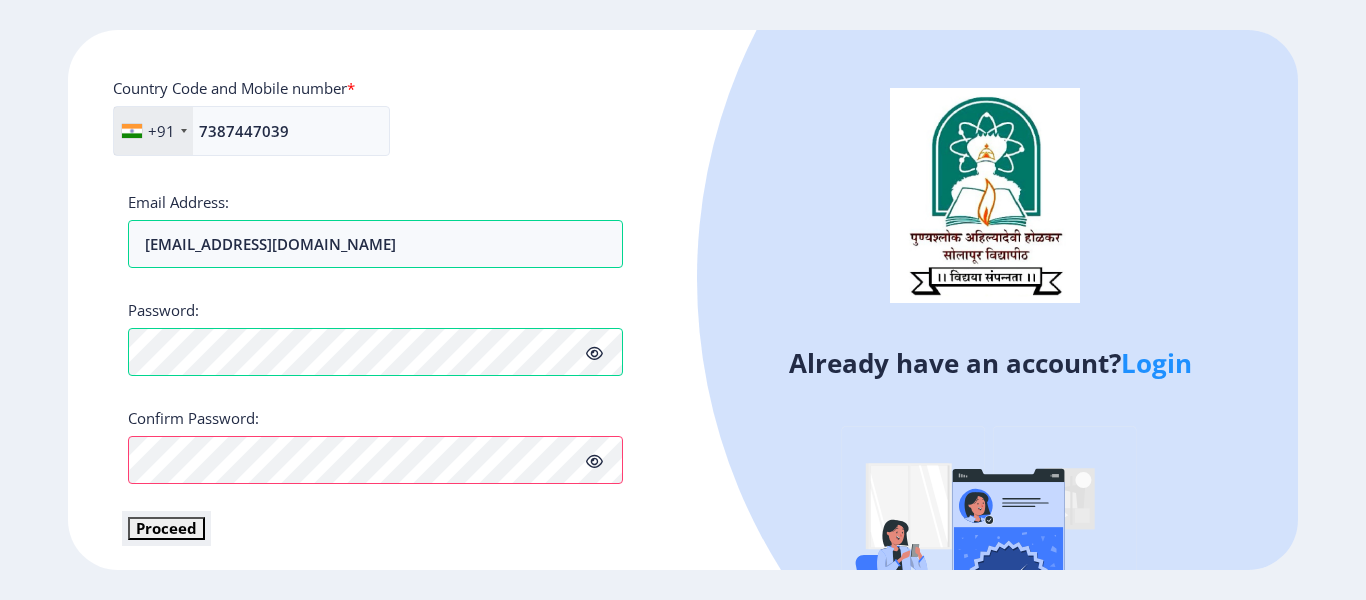 click on "Proceed" 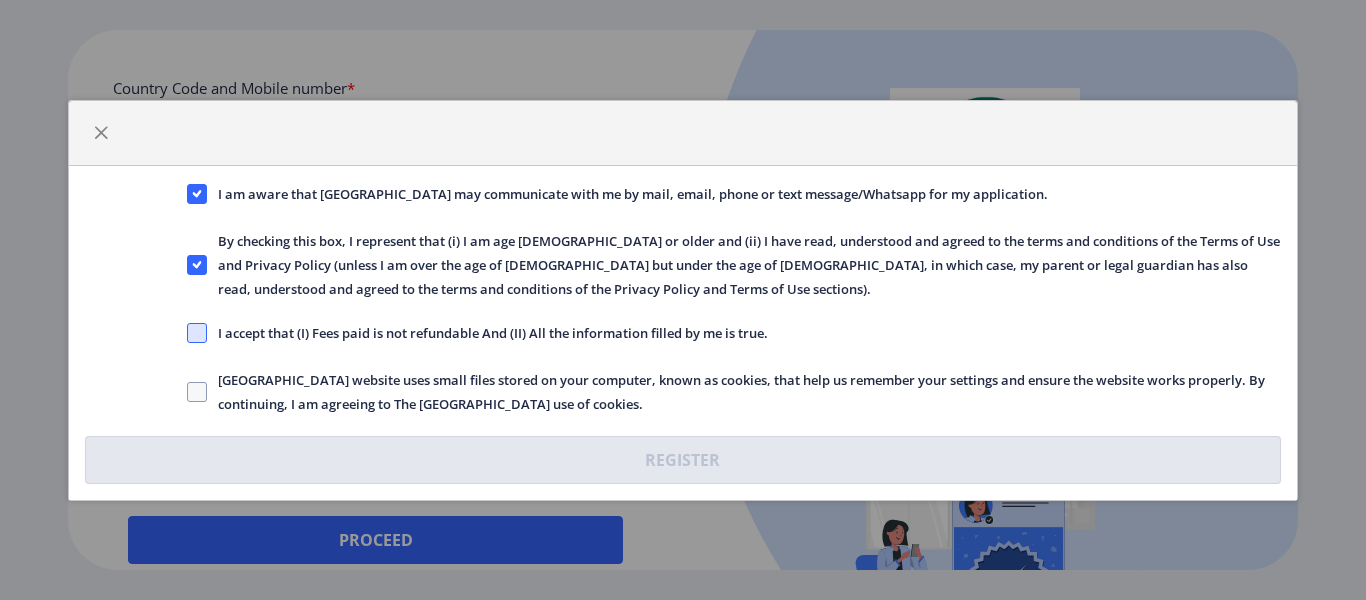 click 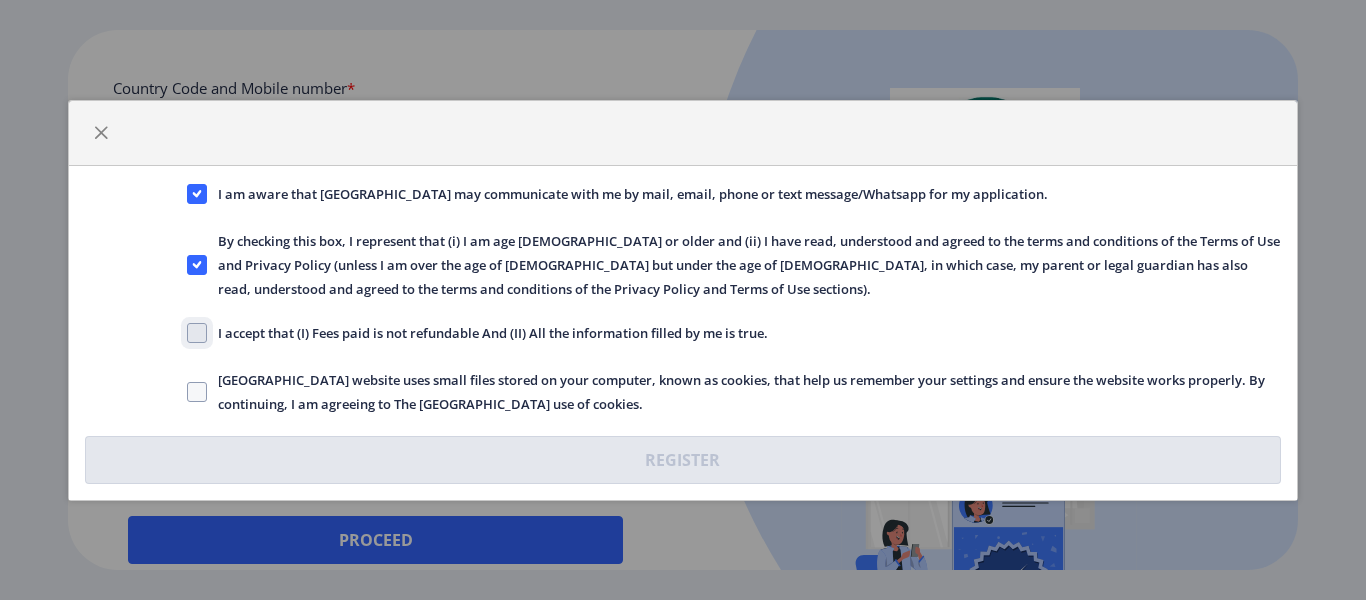 click on "I accept that (I) Fees paid is not refundable And (II) All the information filled by me is true." 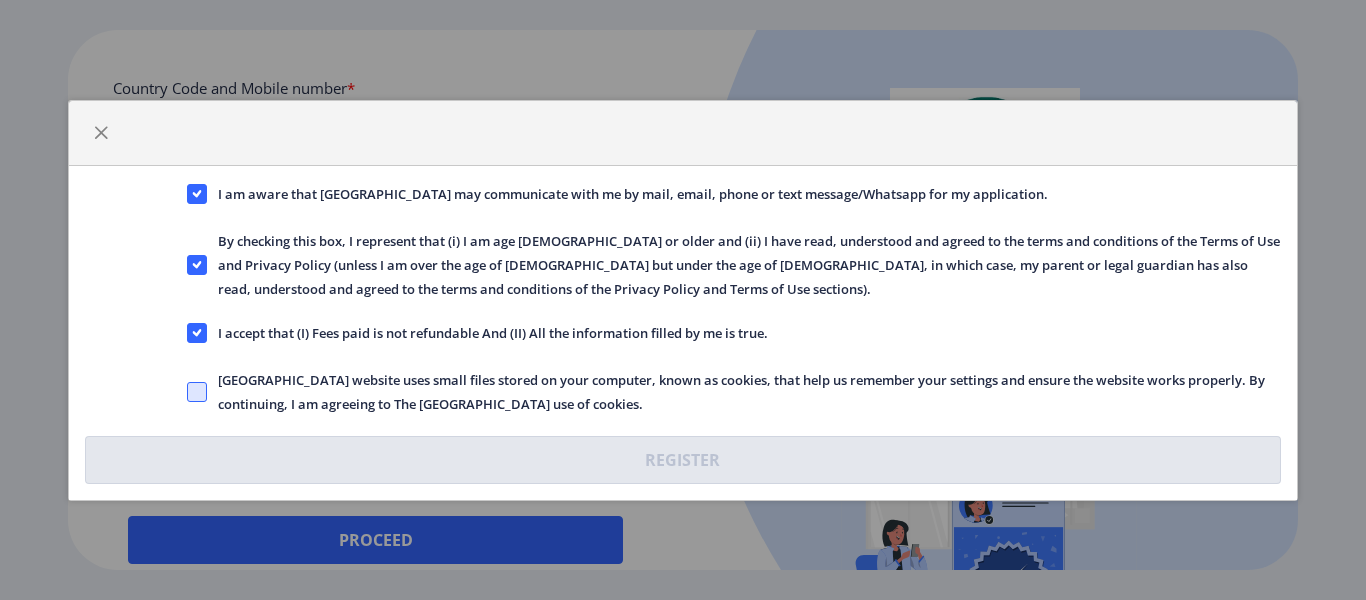 click 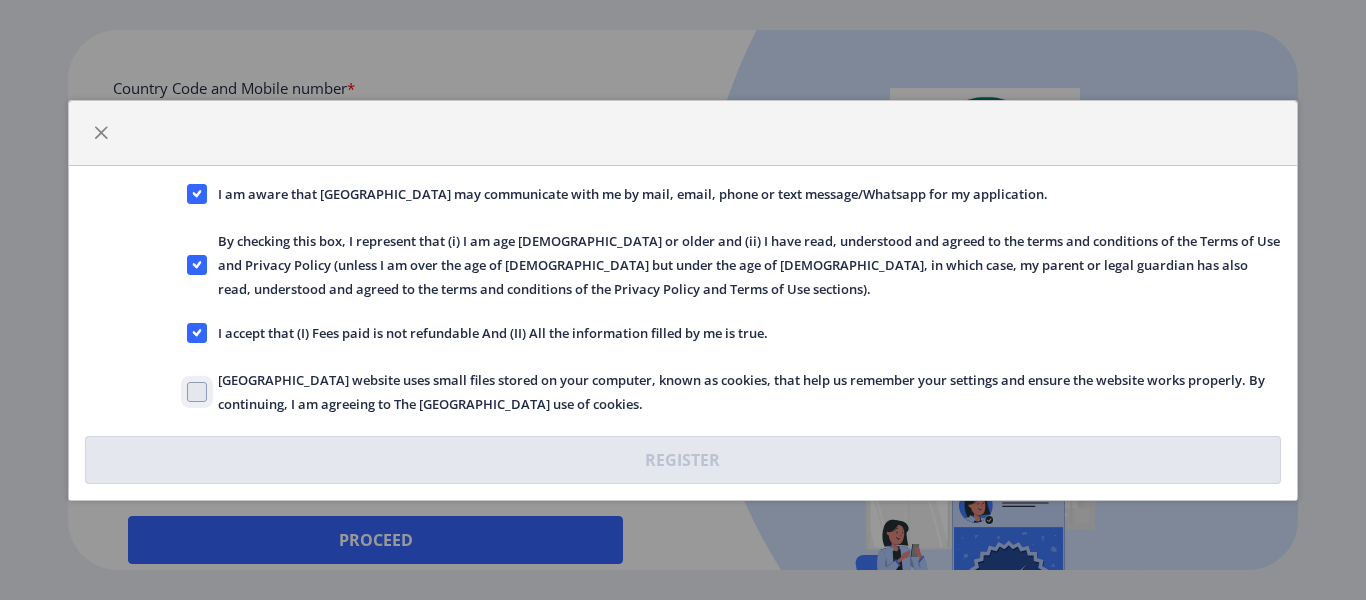 click on "[GEOGRAPHIC_DATA] website uses small files stored on your computer, known as cookies, that help us remember your settings and ensure the website works properly. By continuing, I am agreeing to The [GEOGRAPHIC_DATA] use of cookies." 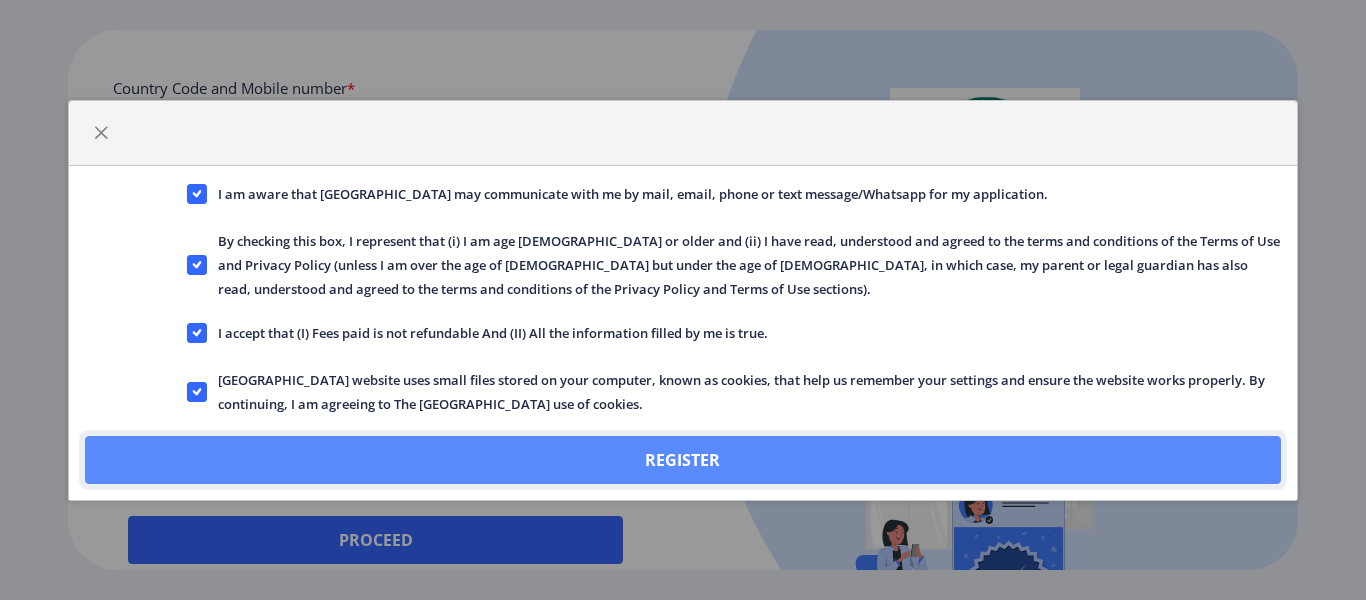click on "Register" 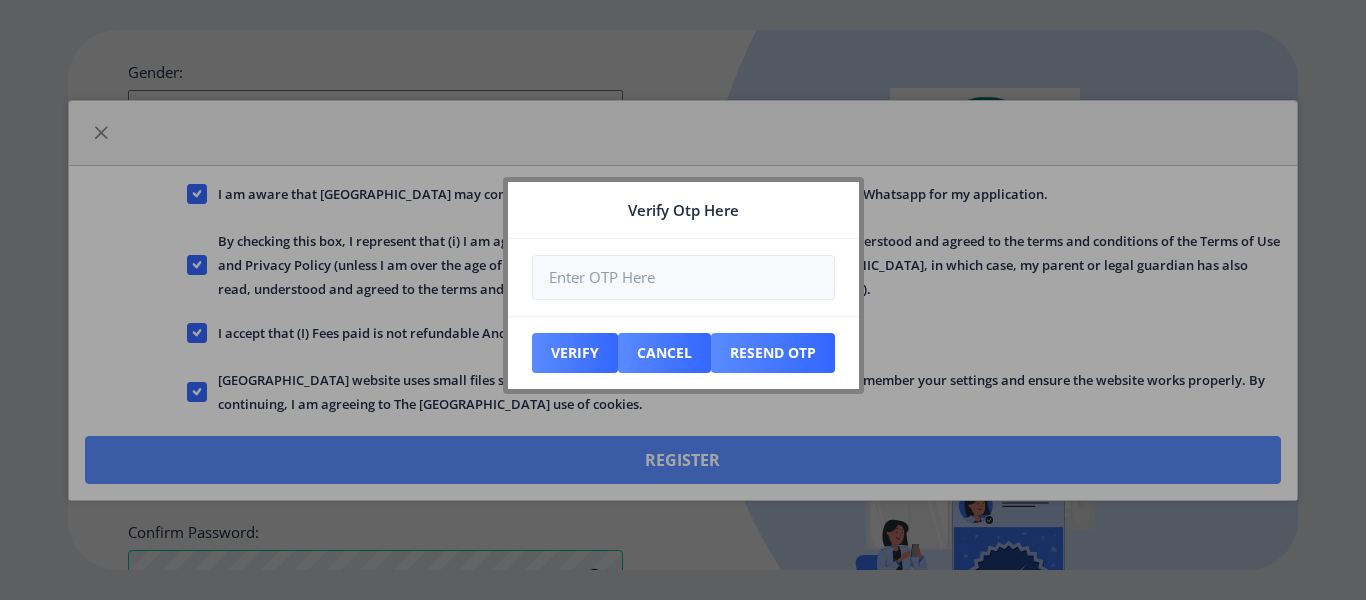 scroll, scrollTop: 990, scrollLeft: 0, axis: vertical 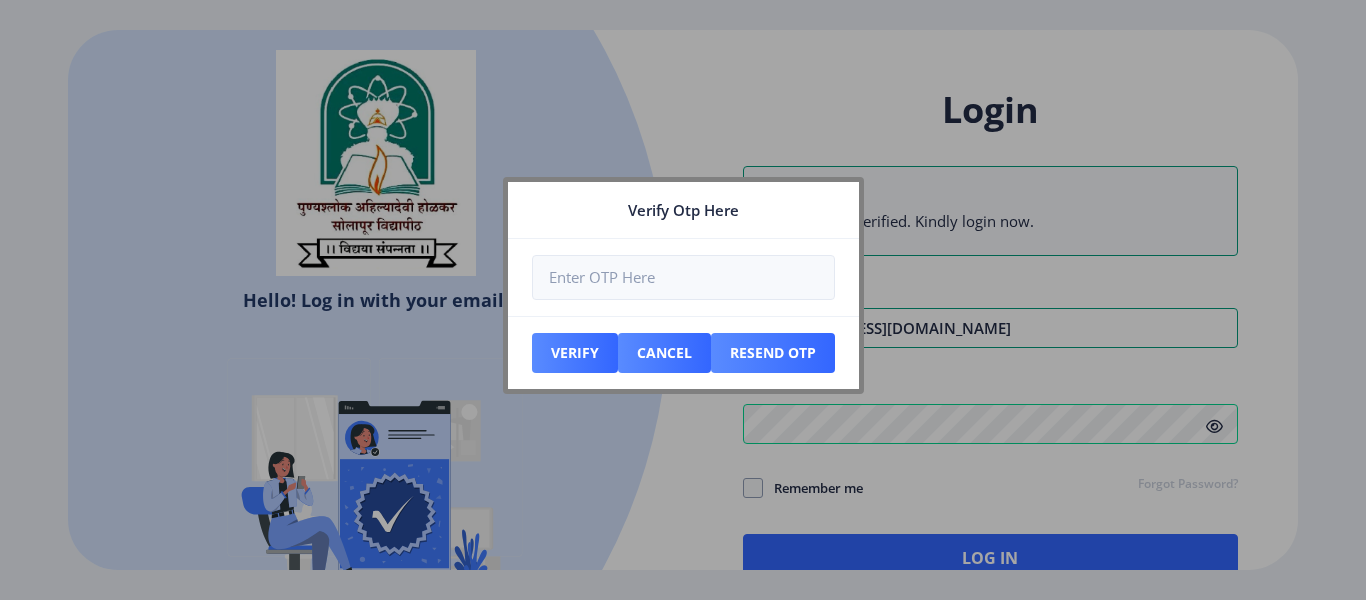 type on "[EMAIL_ADDRESS][DOMAIN_NAME]" 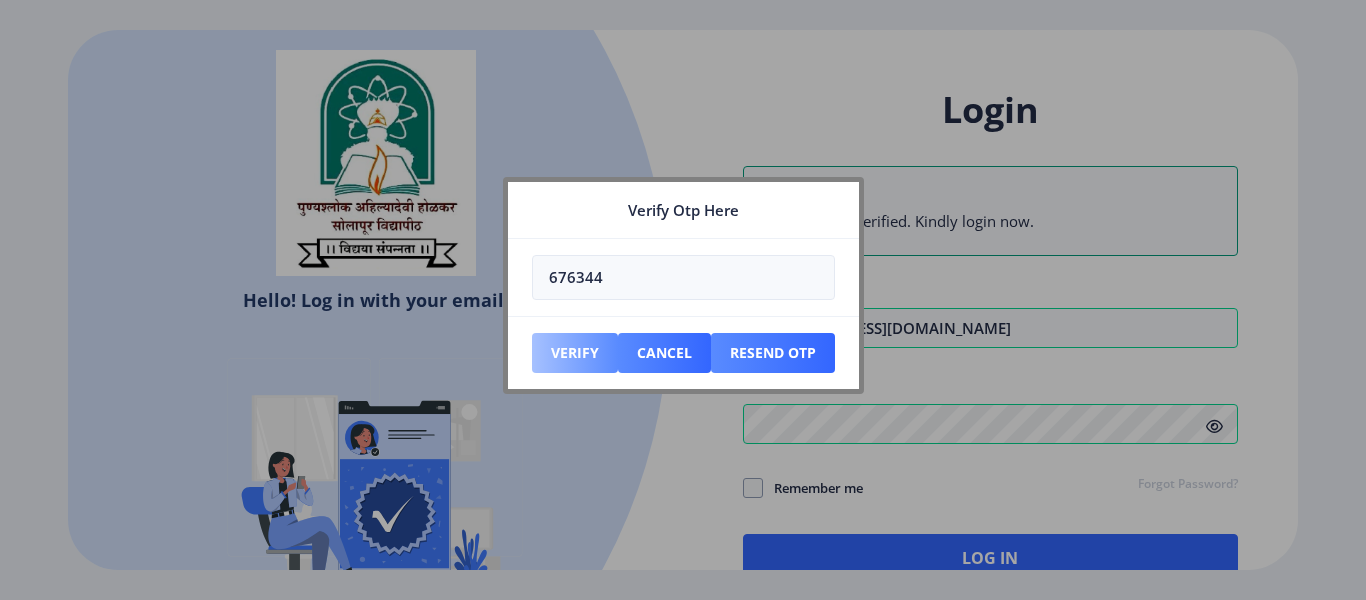 type on "676344" 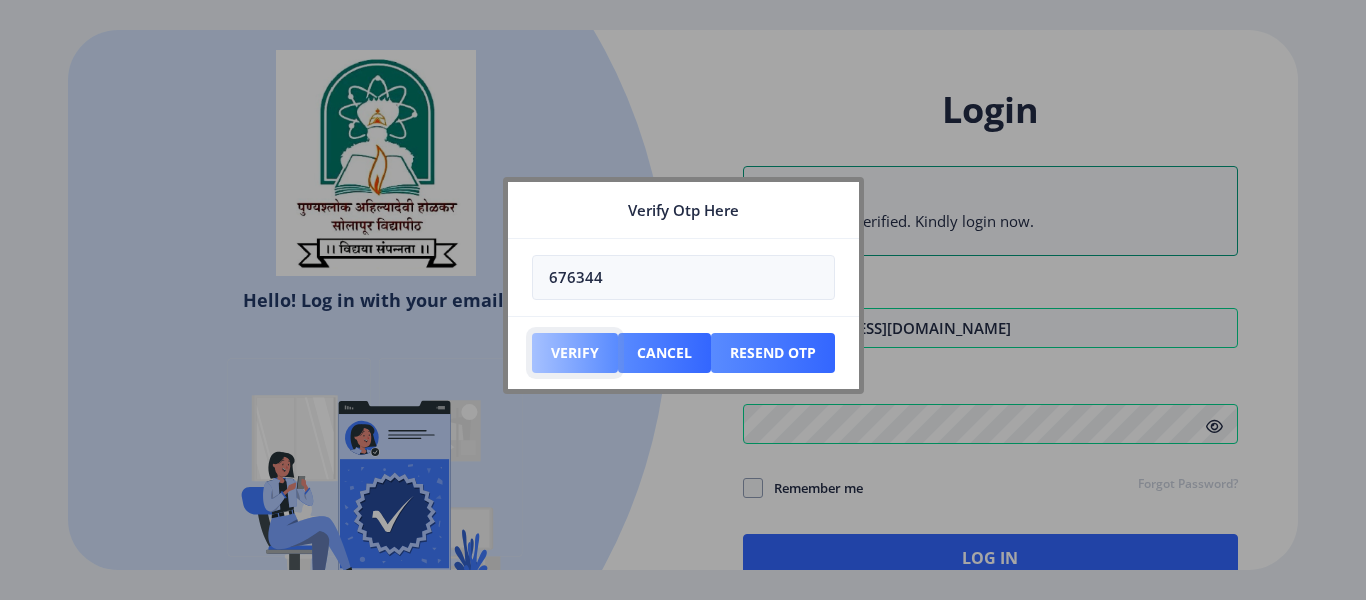 click on "Verify" at bounding box center (575, 353) 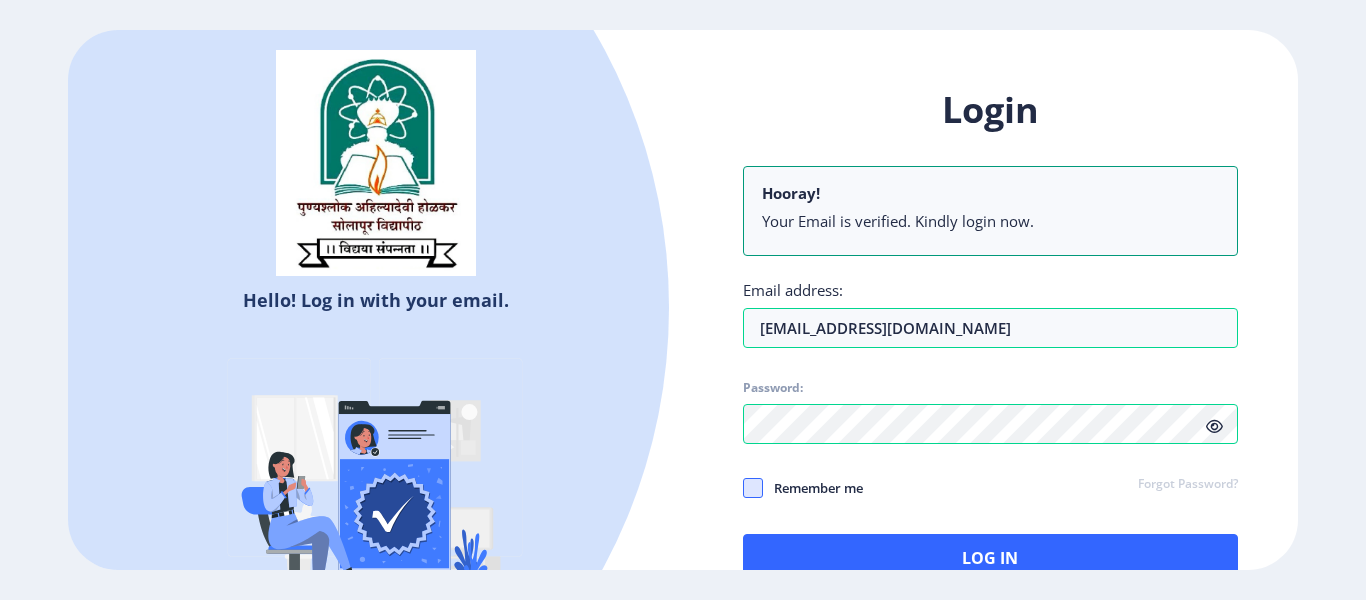 click 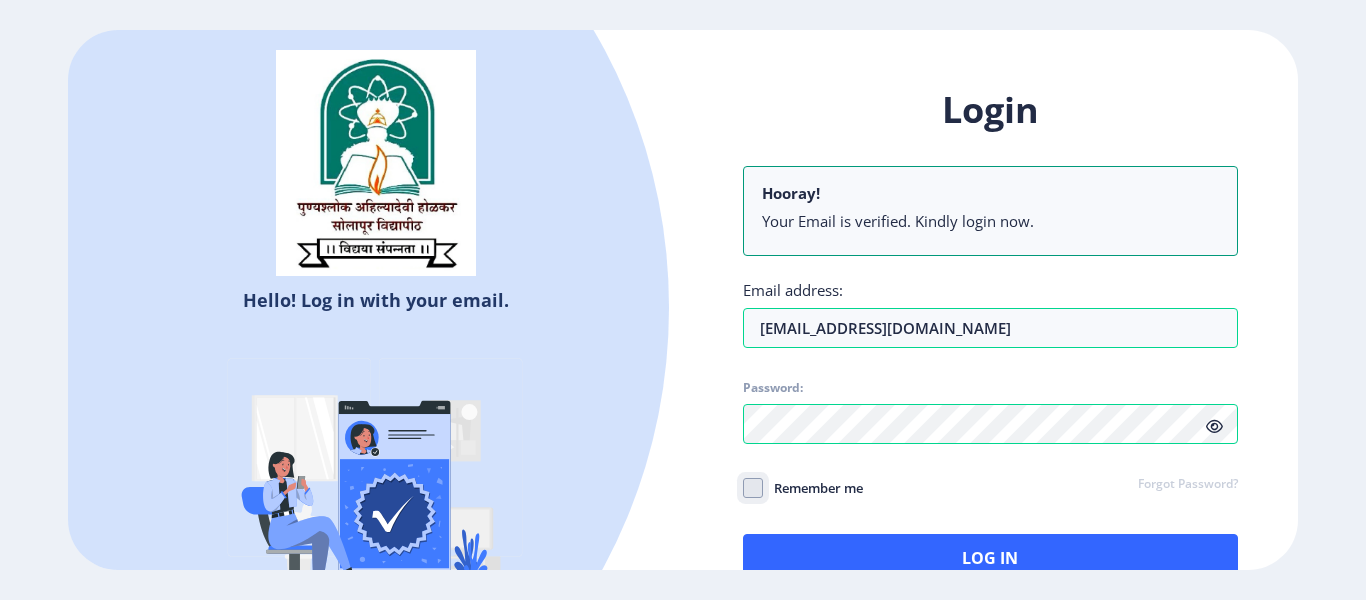 click on "Remember me" 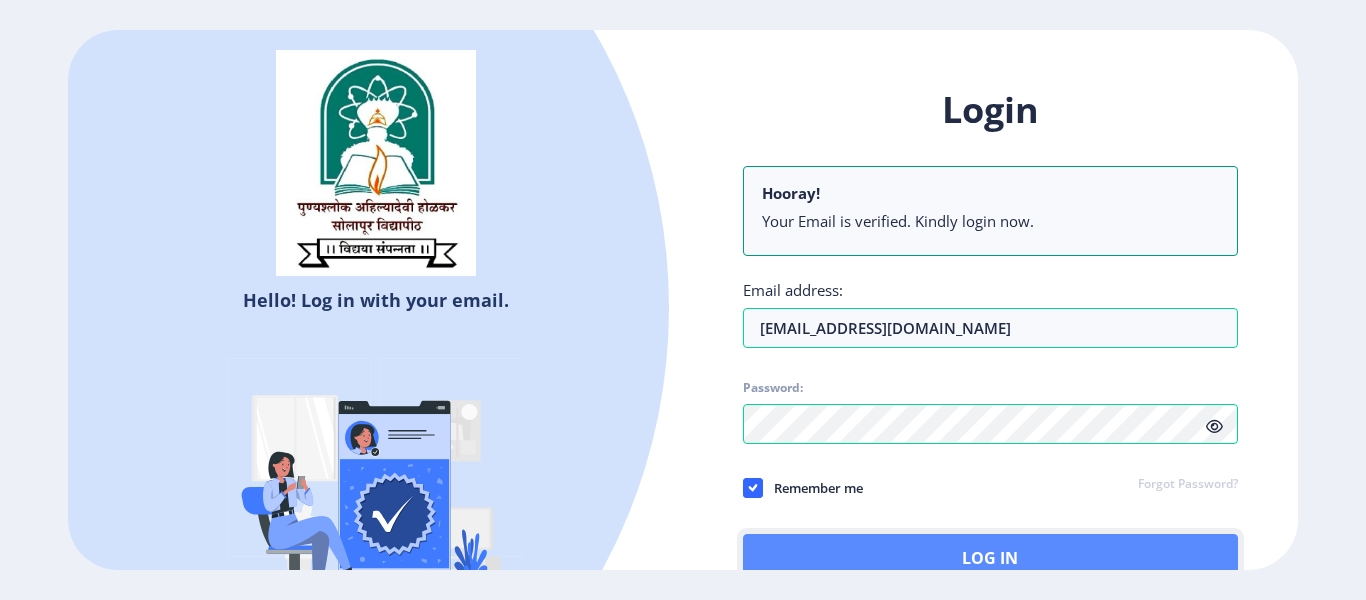 click on "Log In" 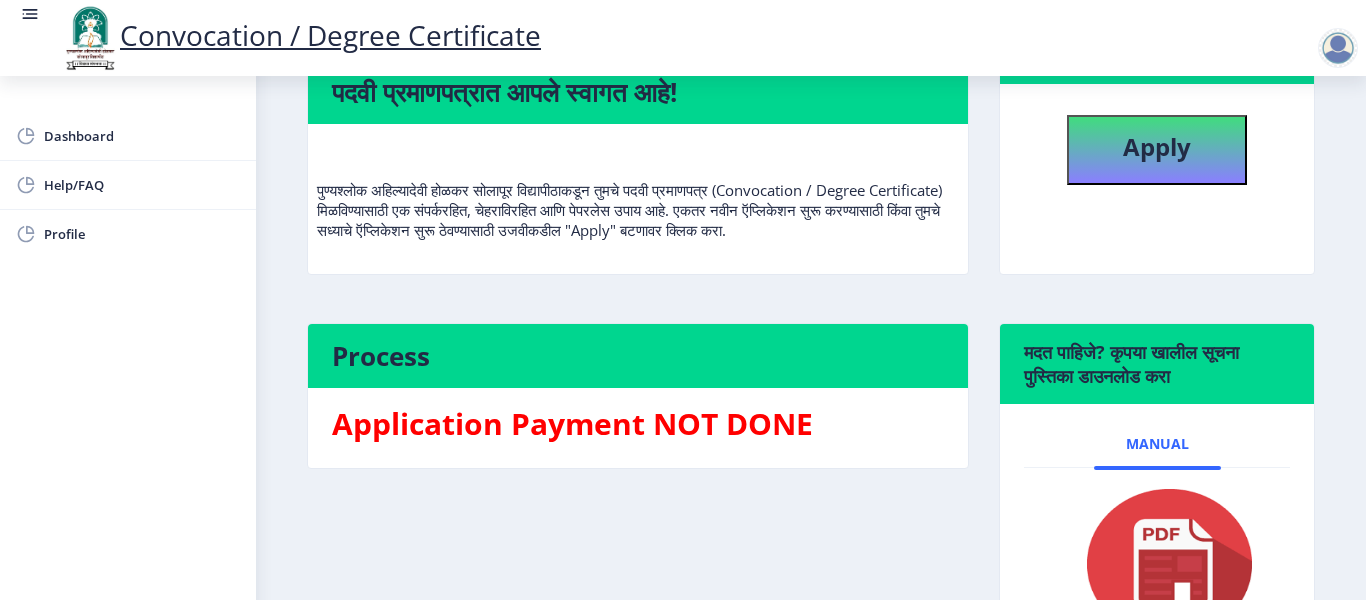 scroll, scrollTop: 200, scrollLeft: 0, axis: vertical 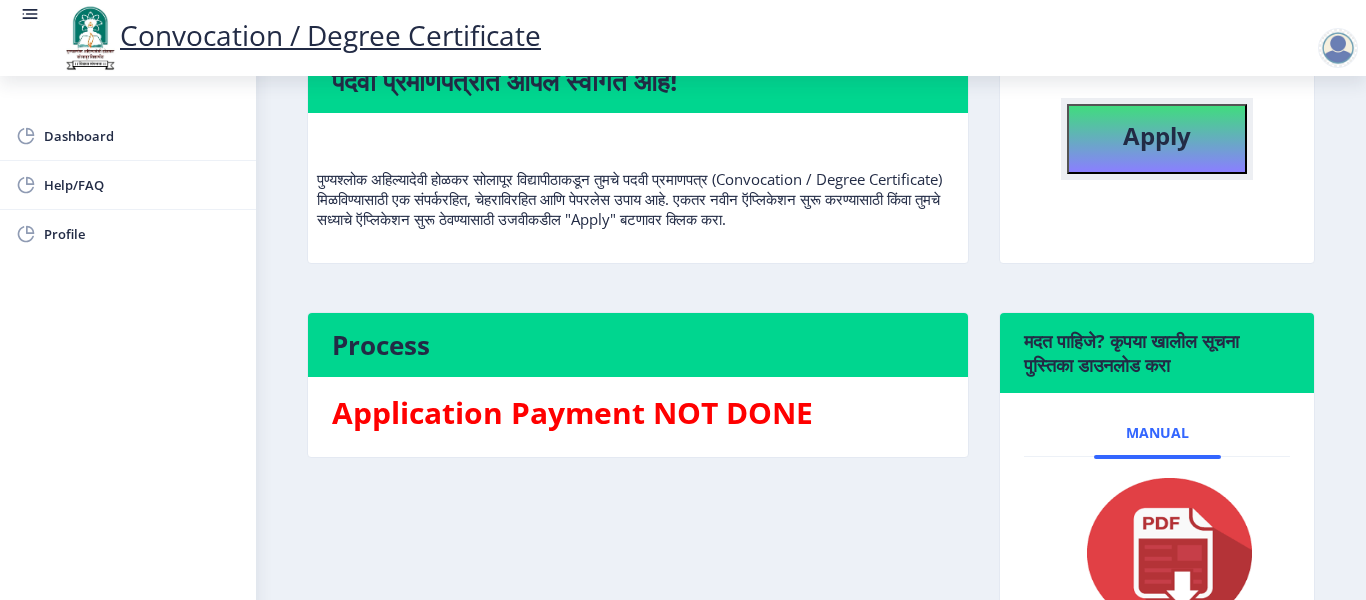 click on "Apply" 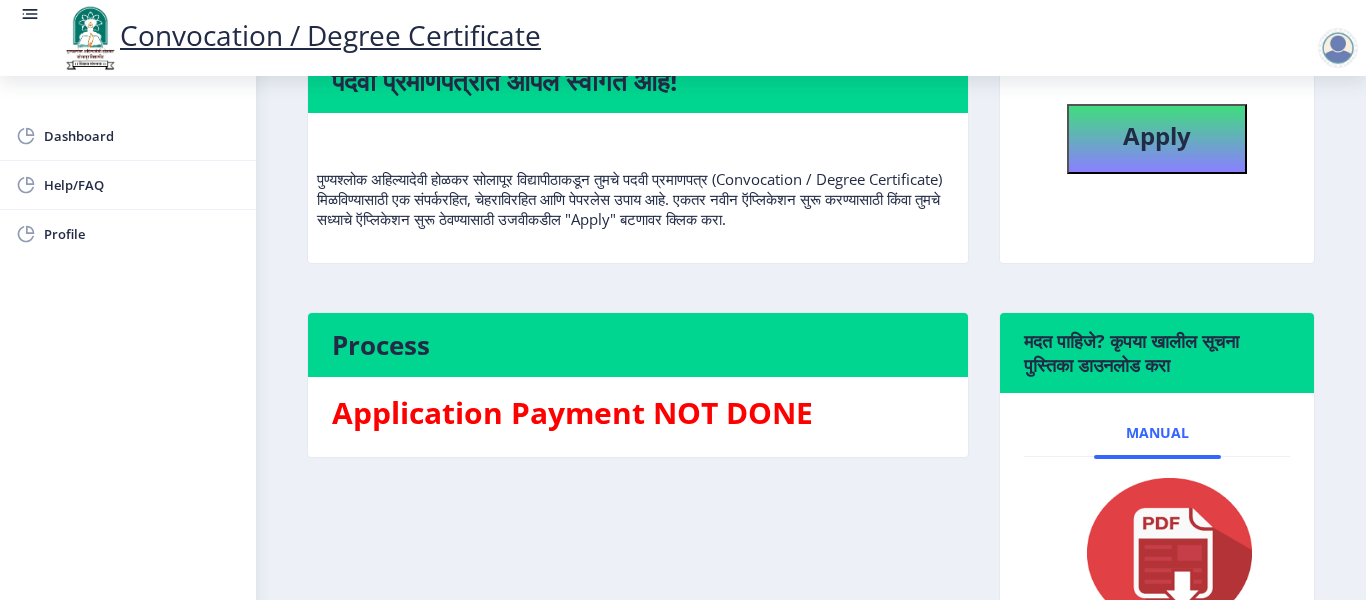 select 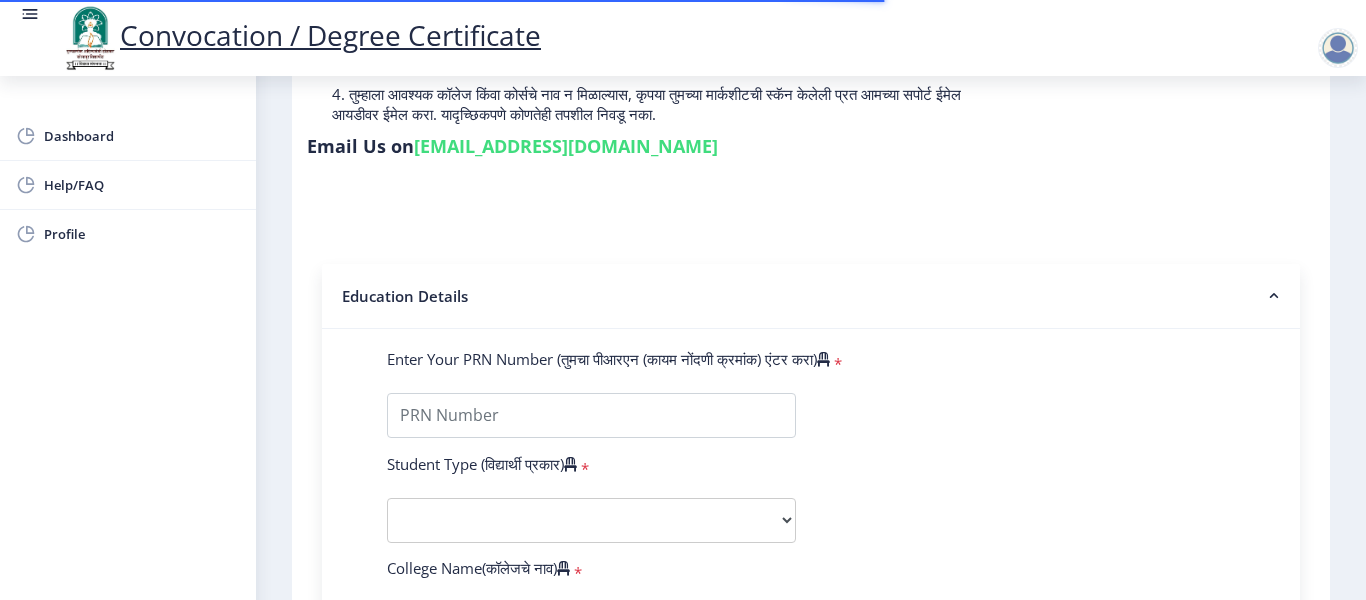 scroll, scrollTop: 400, scrollLeft: 0, axis: vertical 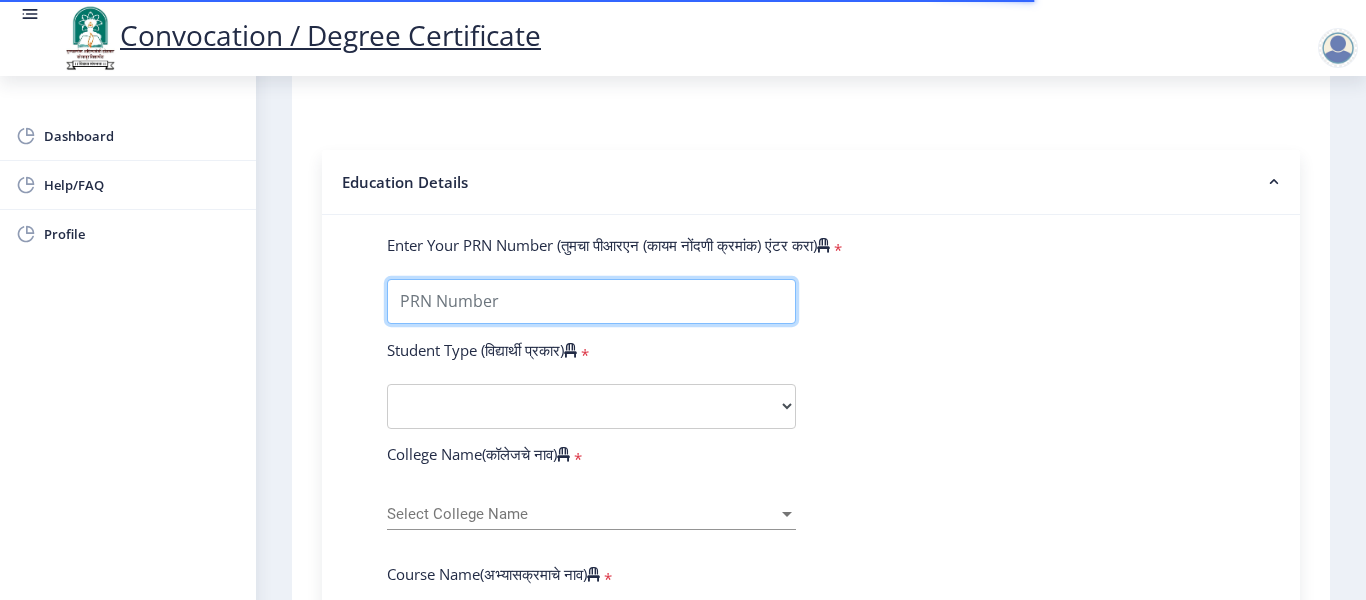 click on "Enter Your PRN Number (तुमचा पीआरएन (कायम नोंदणी क्रमांक) एंटर करा)" at bounding box center (591, 301) 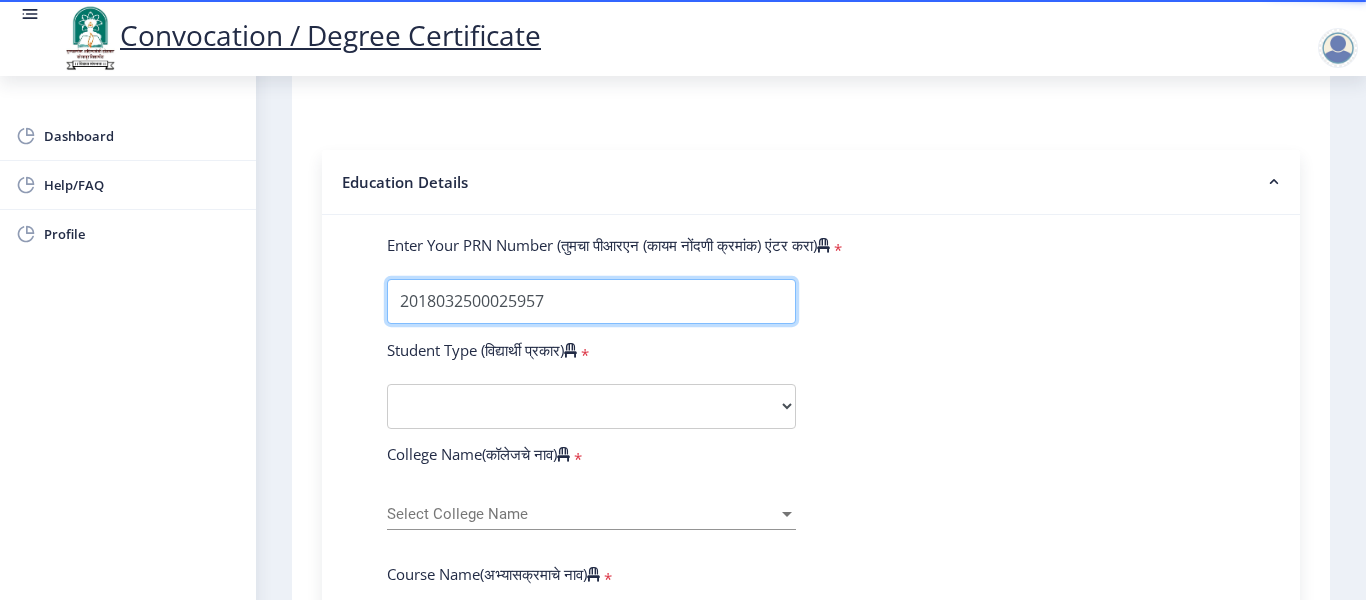 type on "2018032500025957" 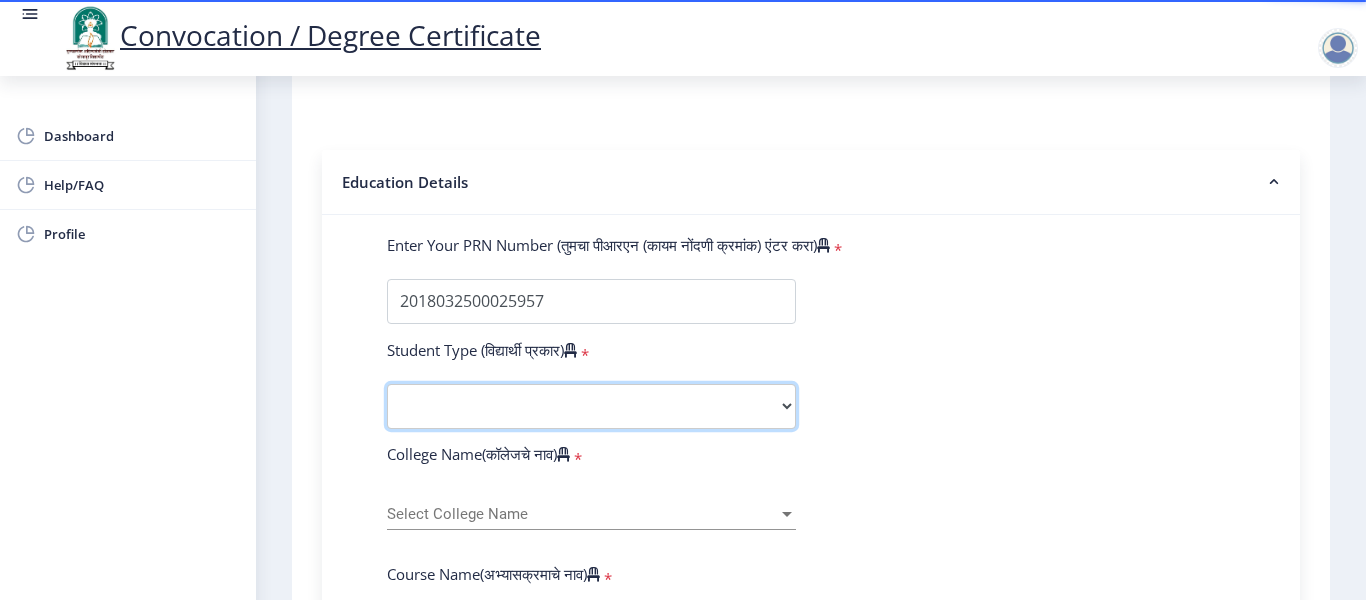 click on "Select Student Type Regular External" at bounding box center [591, 406] 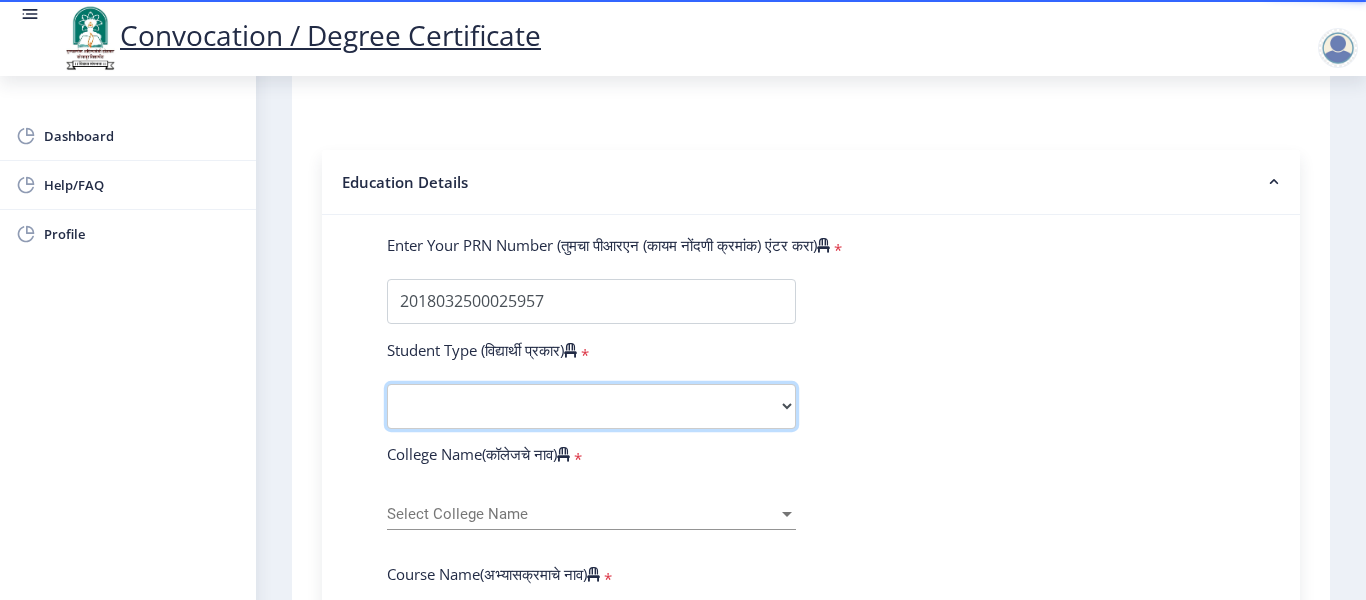 select on "Regular" 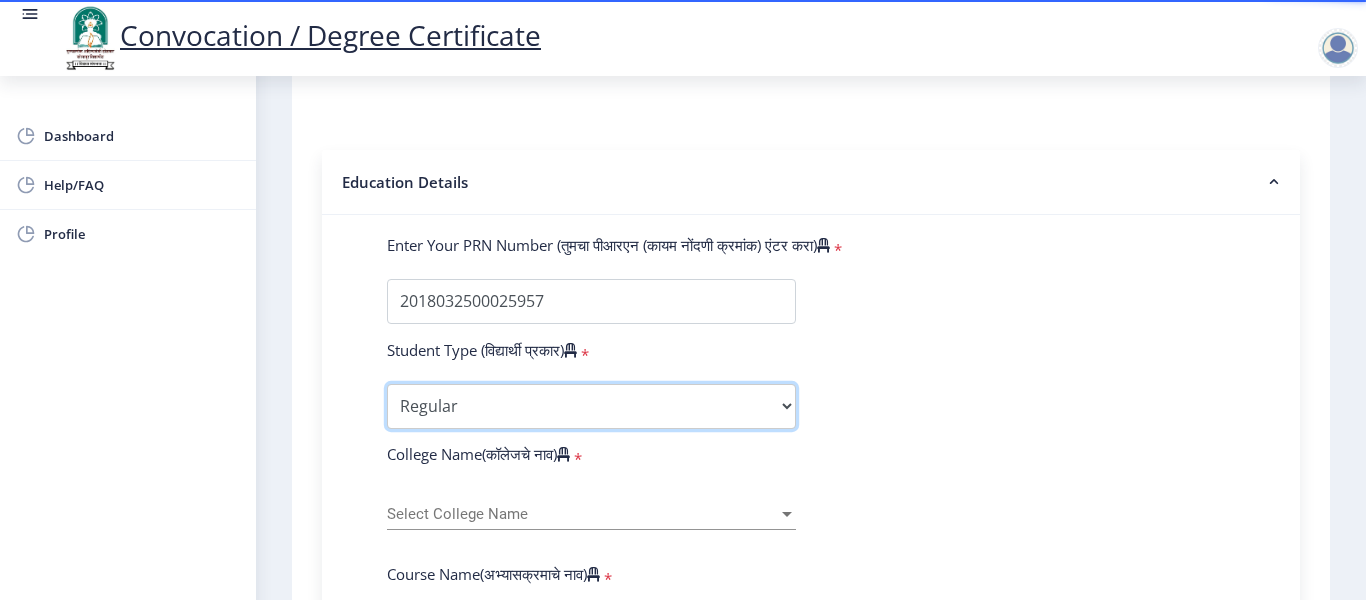 click on "Select Student Type Regular External" at bounding box center [591, 406] 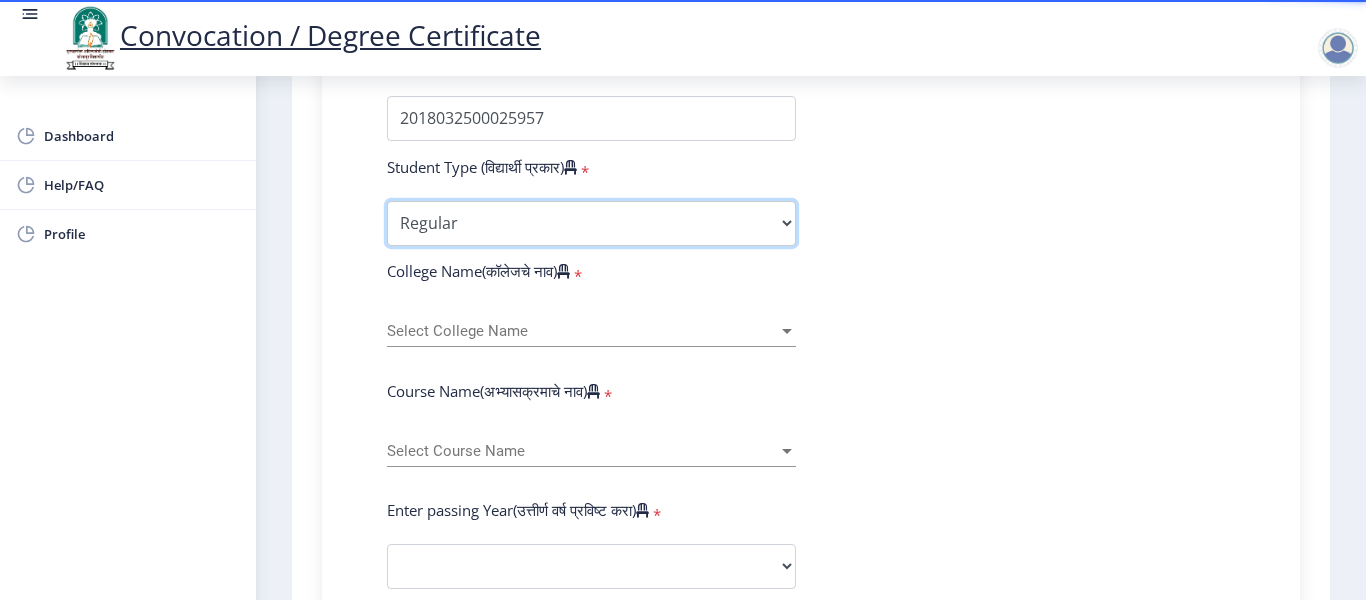 scroll, scrollTop: 600, scrollLeft: 0, axis: vertical 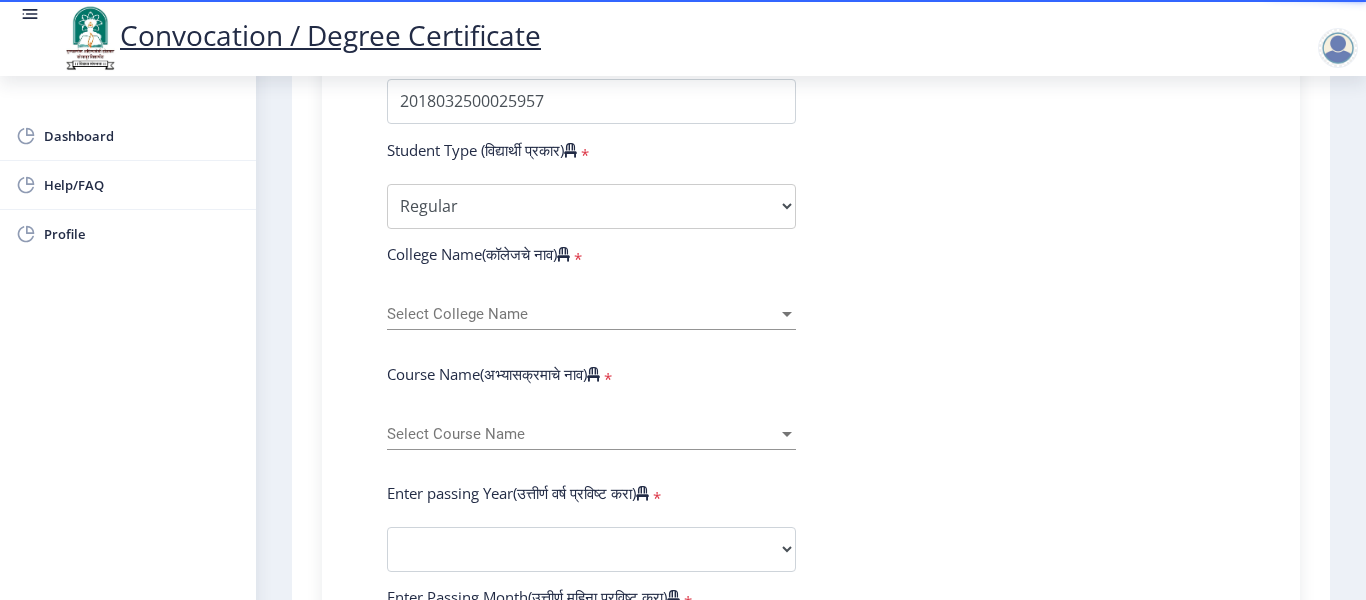 click on "Select College Name Select College Name" 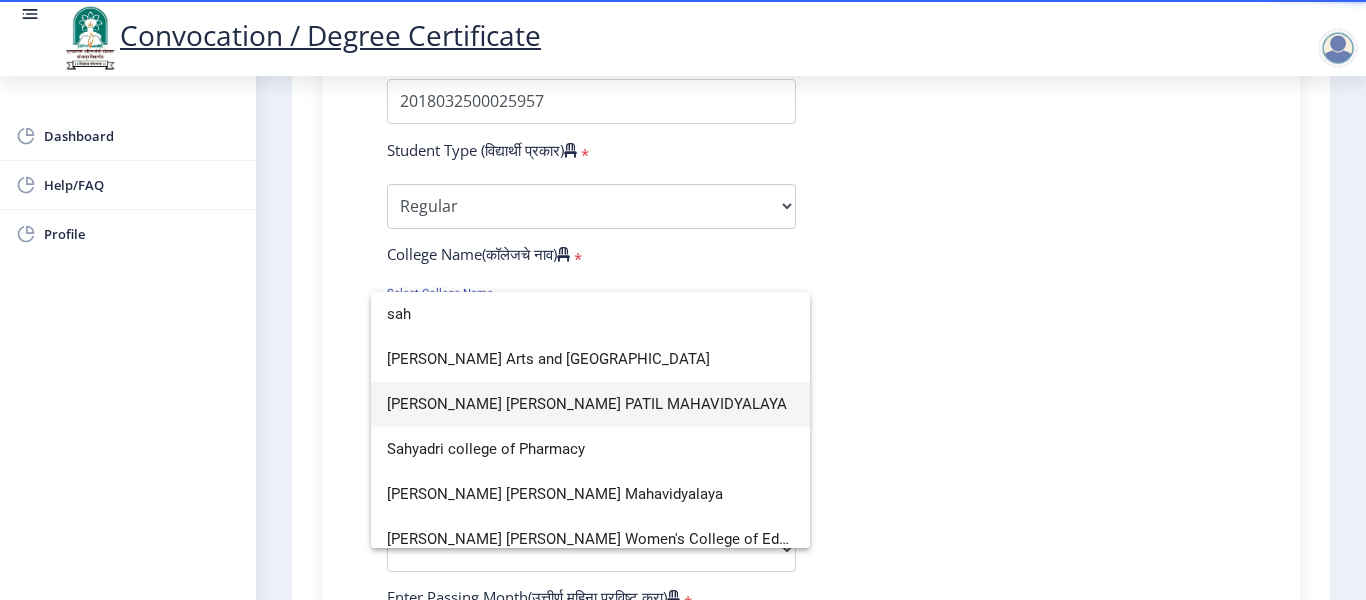 type on "sah" 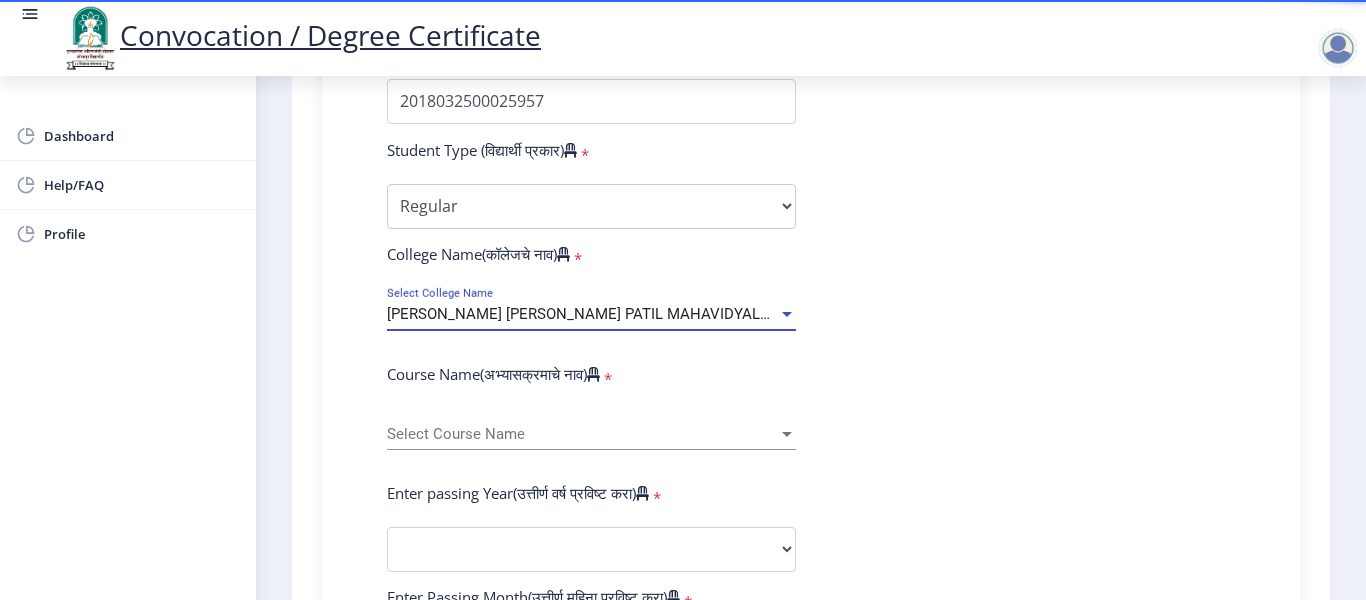 click on "[PERSON_NAME] [PERSON_NAME] PATIL MAHAVIDYALAYA" at bounding box center [587, 314] 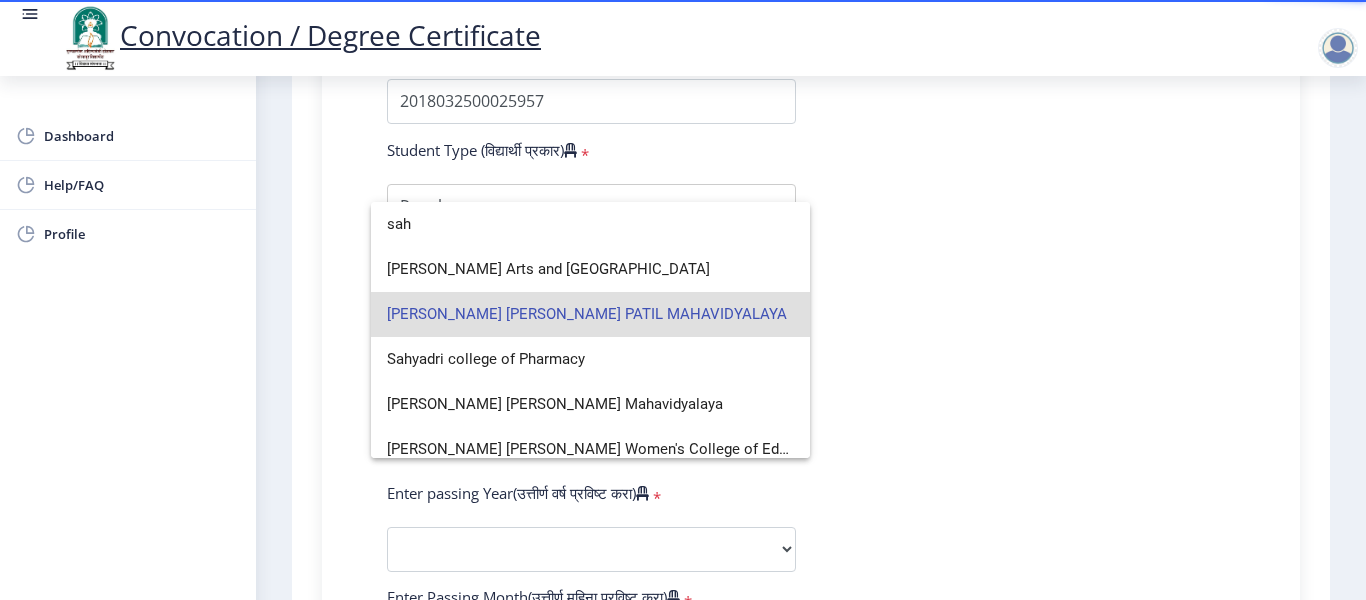 click on "[PERSON_NAME] [PERSON_NAME] PATIL MAHAVIDYALAYA" at bounding box center [590, 314] 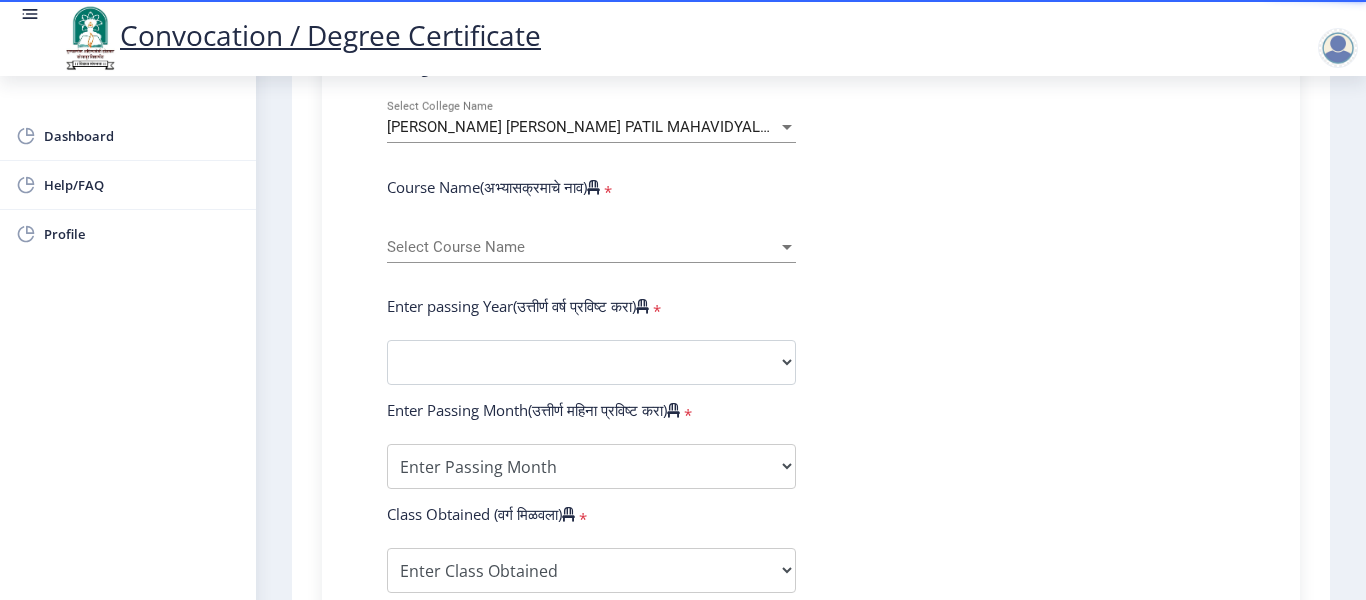 scroll, scrollTop: 800, scrollLeft: 0, axis: vertical 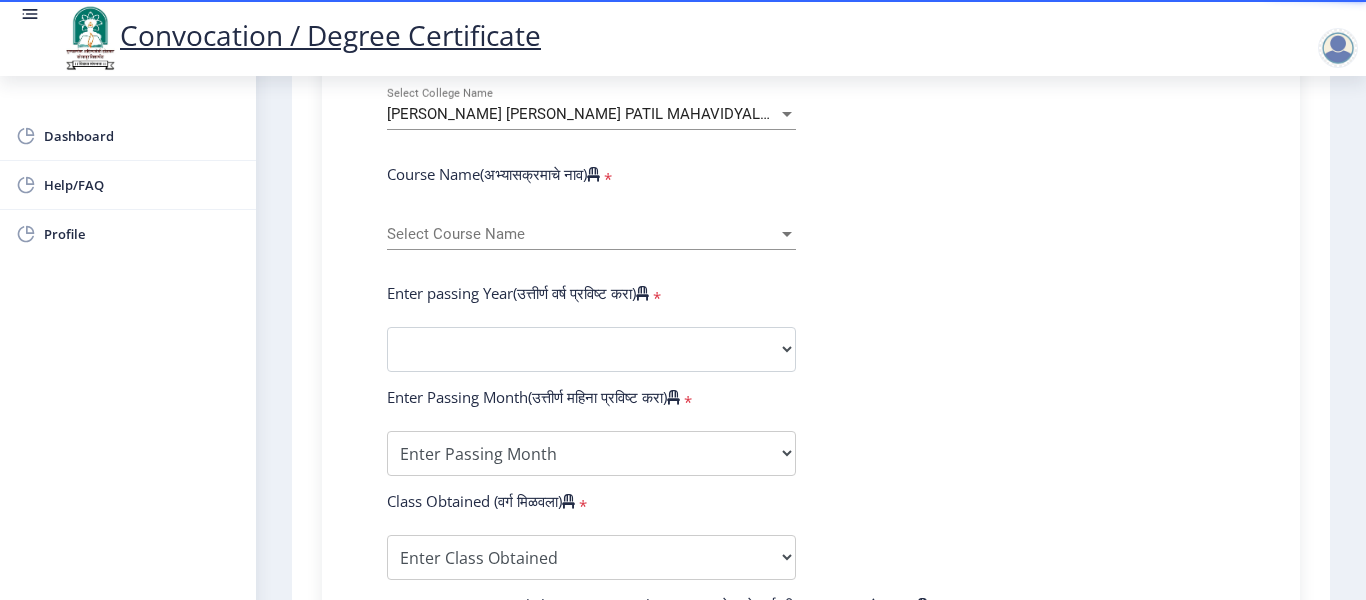 click on "Select Course Name" at bounding box center [582, 234] 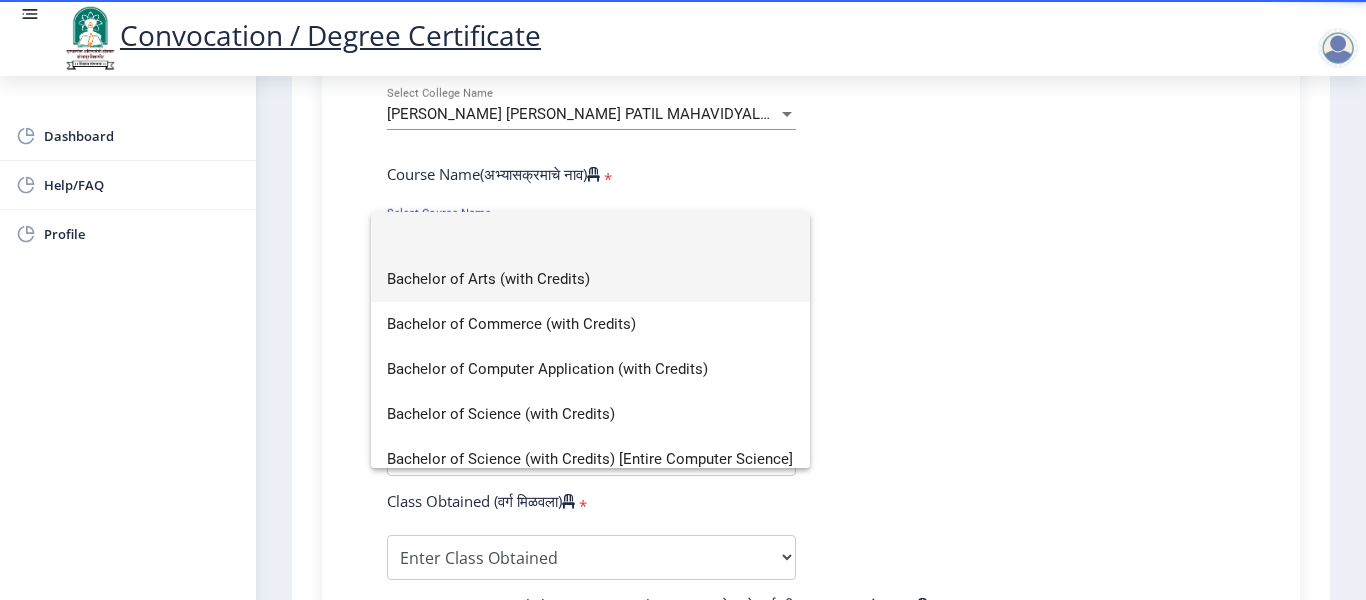 click on "Bachelor of Arts (with Credits)" at bounding box center (590, 279) 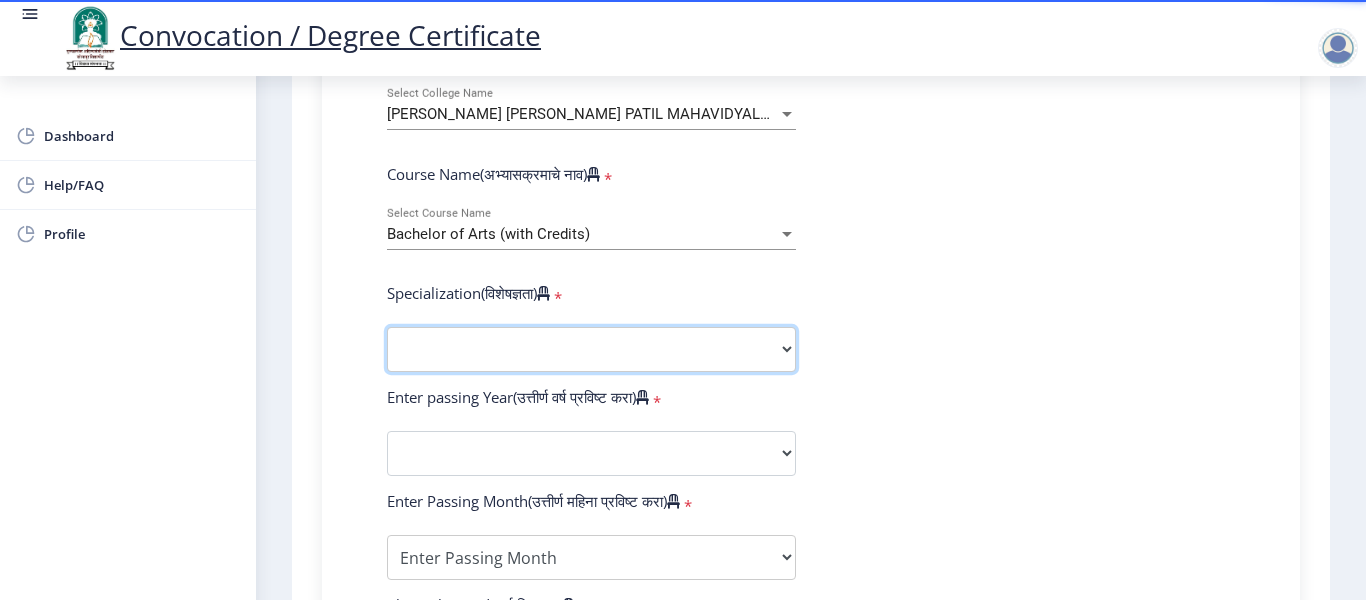 click on "Specialization English Geography Hindi Marathi Music Sanskrit Urdu Ancient Indian History Culture & Archaeology Economics History Physical Education Political Science Psychology Sociology Kannada Philosophy Other" at bounding box center (591, 349) 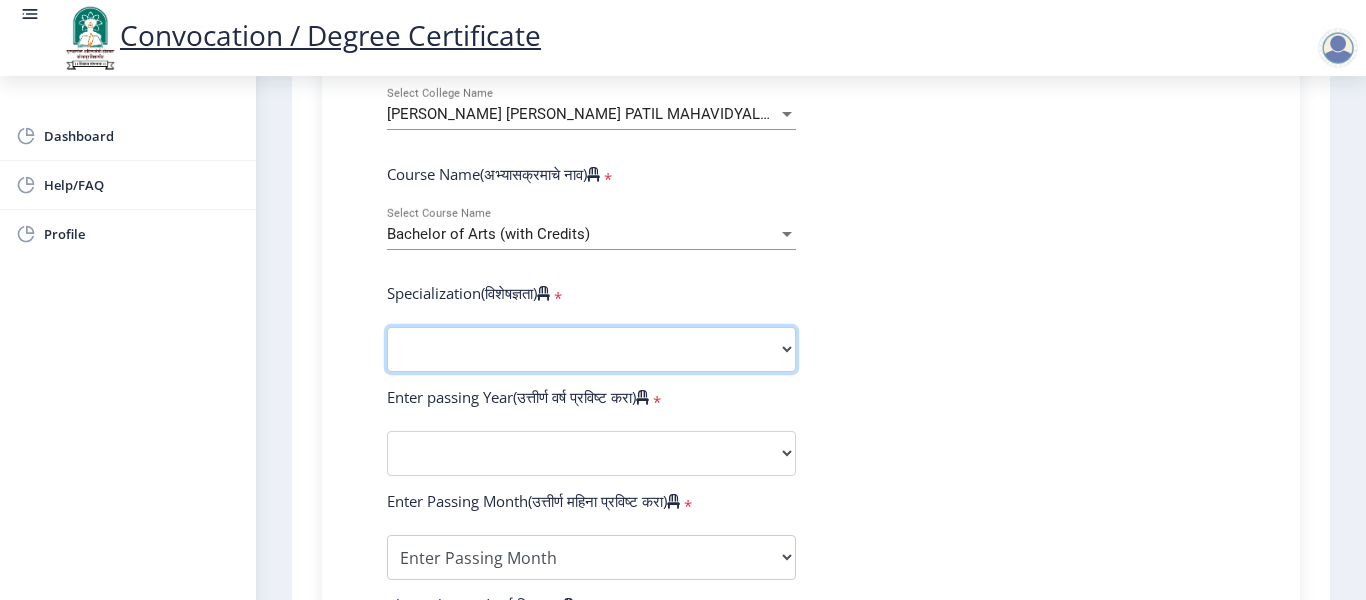 select on "Geography" 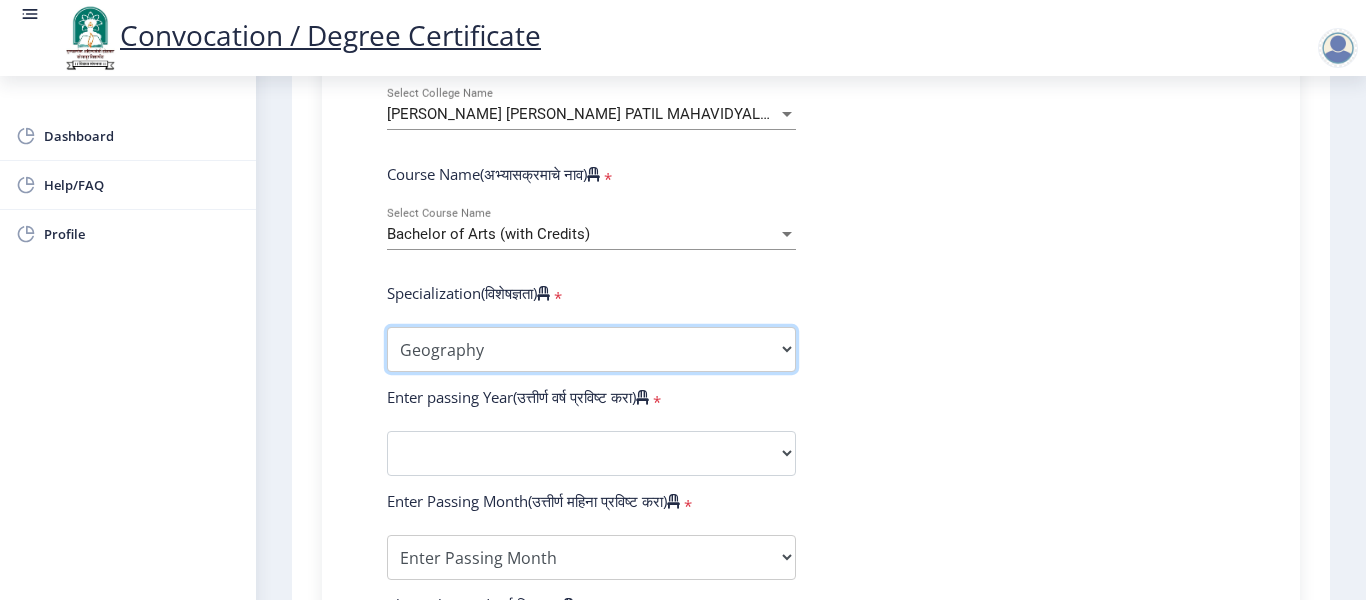 click on "Specialization English Geography Hindi Marathi Music Sanskrit Urdu Ancient Indian History Culture & Archaeology Economics History Physical Education Political Science Psychology Sociology Kannada Philosophy Other" at bounding box center (591, 349) 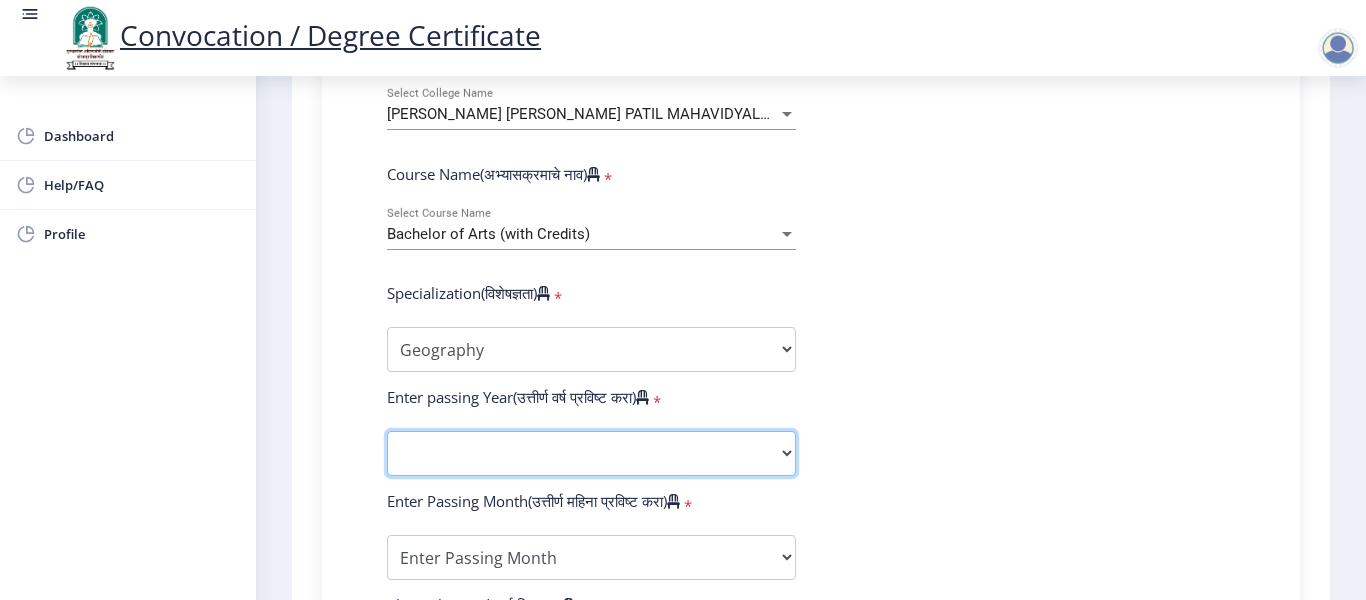 click on "2025   2024   2023   2022   2021   2020   2019   2018   2017   2016   2015   2014   2013   2012   2011   2010   2009   2008   2007   2006   2005   2004   2003   2002   2001   2000   1999   1998   1997   1996   1995   1994   1993   1992   1991   1990   1989   1988   1987   1986   1985   1984   1983   1982   1981   1980   1979   1978   1977   1976" 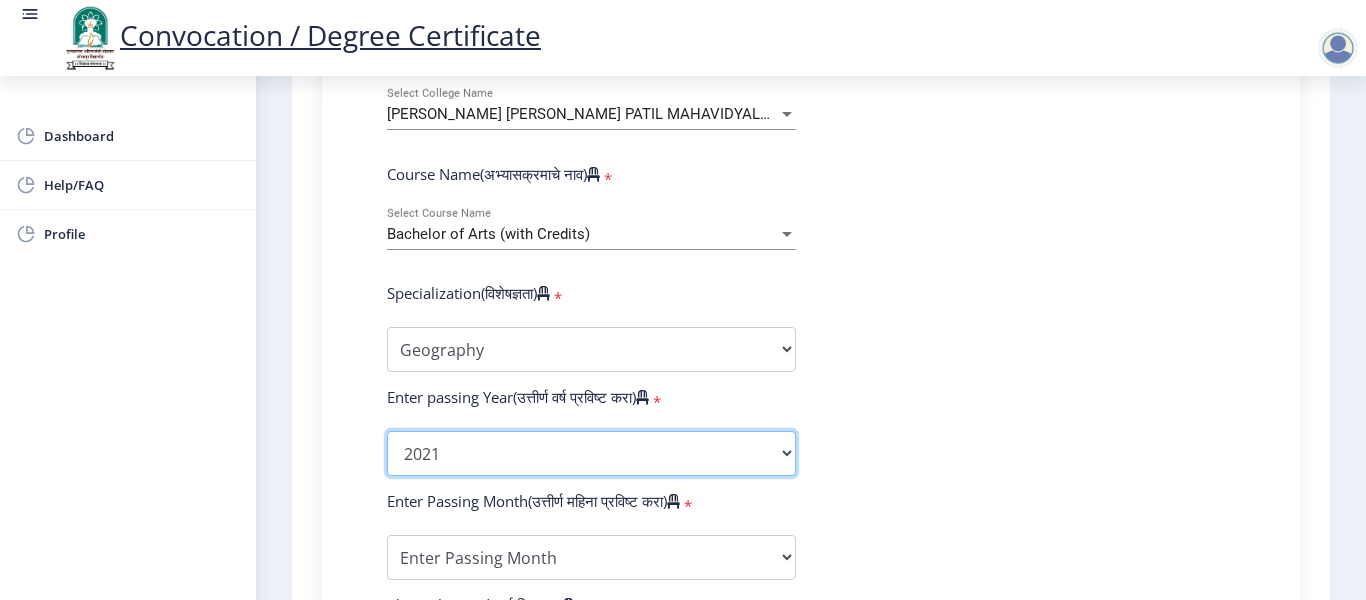 click on "2025   2024   2023   2022   2021   2020   2019   2018   2017   2016   2015   2014   2013   2012   2011   2010   2009   2008   2007   2006   2005   2004   2003   2002   2001   2000   1999   1998   1997   1996   1995   1994   1993   1992   1991   1990   1989   1988   1987   1986   1985   1984   1983   1982   1981   1980   1979   1978   1977   1976" 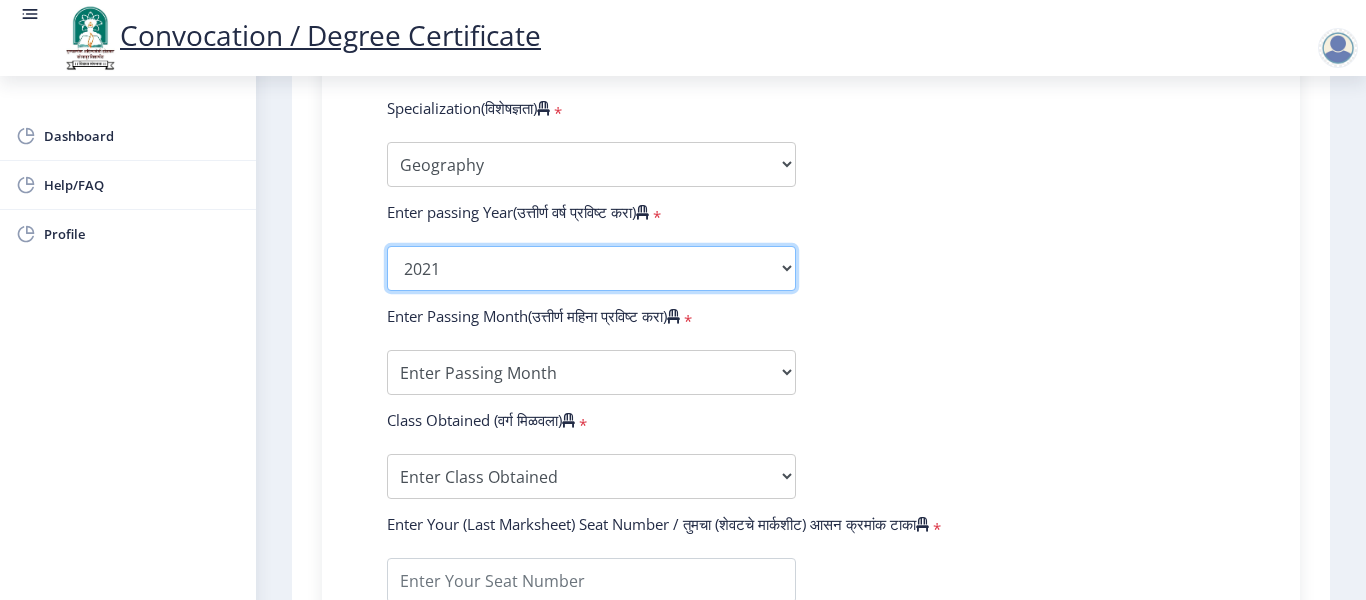 scroll, scrollTop: 1000, scrollLeft: 0, axis: vertical 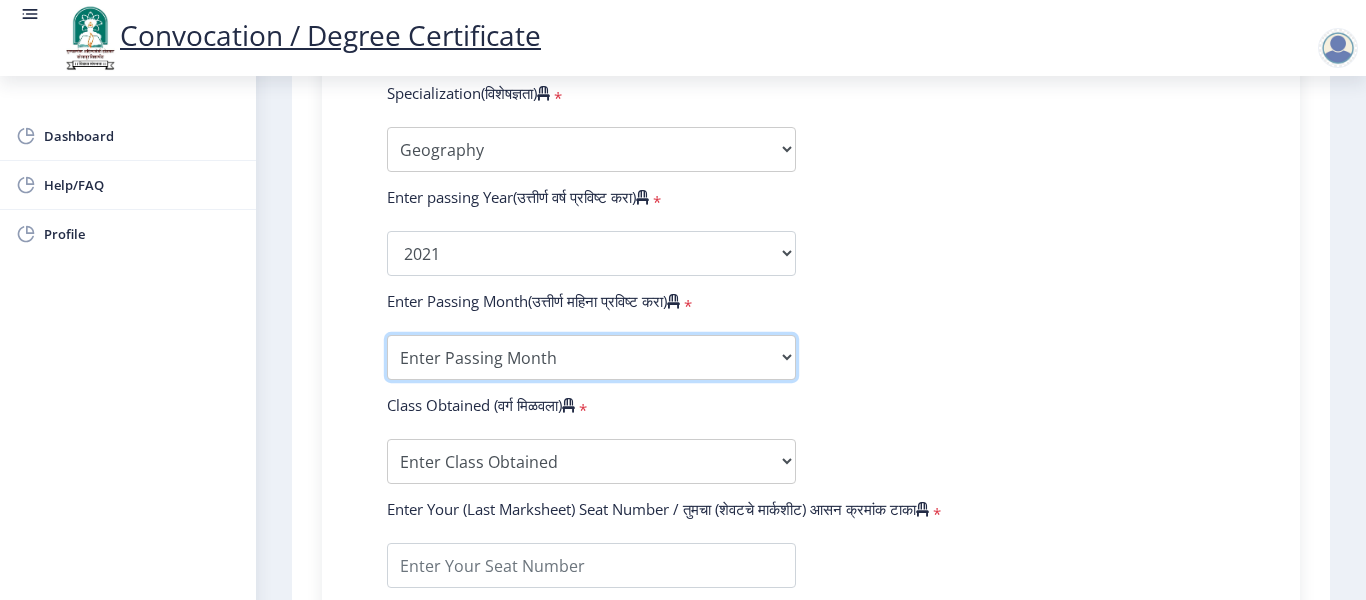 click on "Enter Passing Month March April May October November December" at bounding box center [591, 357] 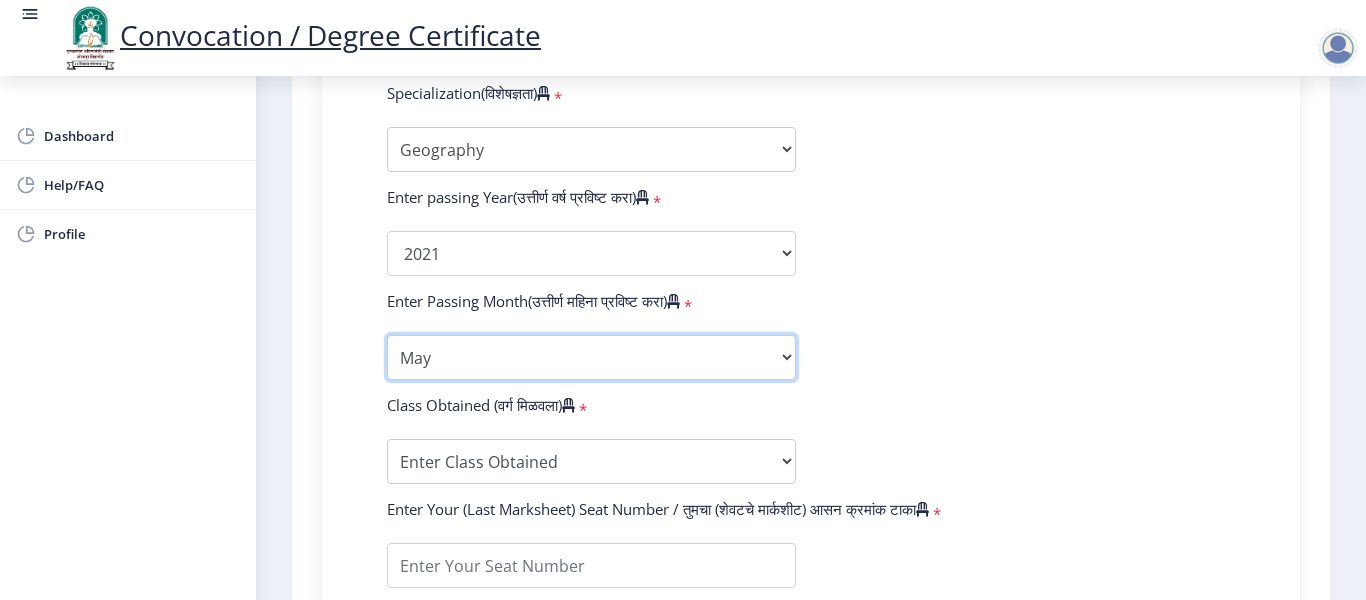 click on "Enter Passing Month March April May October November December" at bounding box center [591, 357] 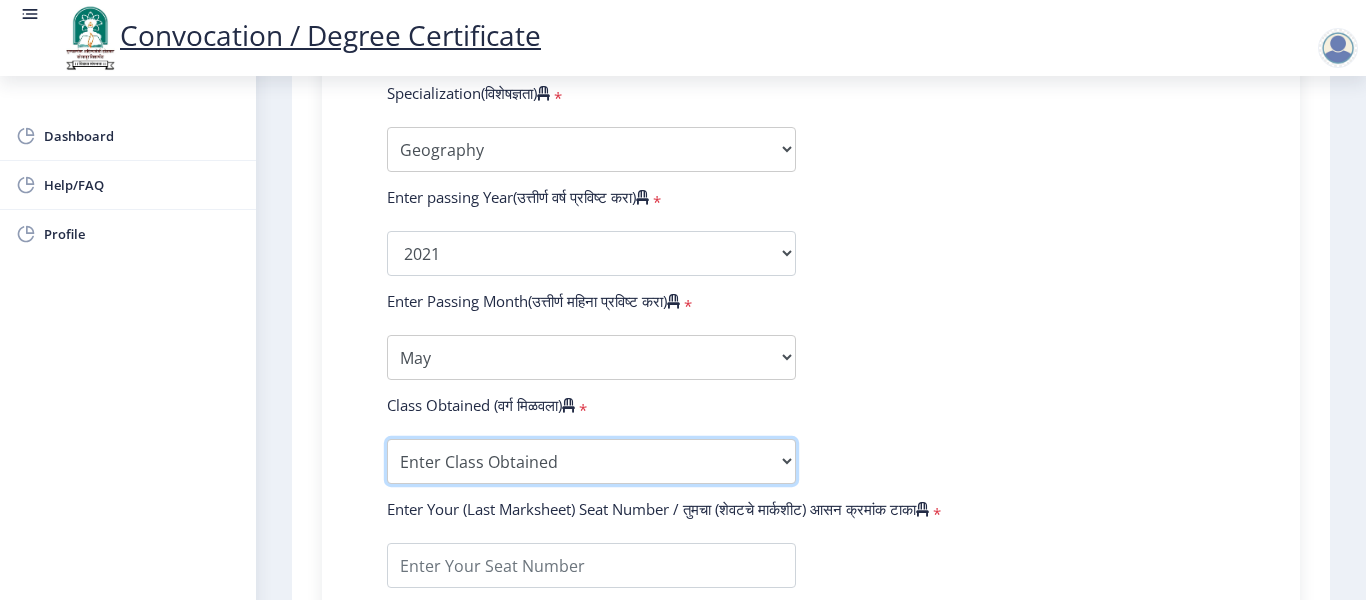 click on "Enter Class Obtained FIRST CLASS WITH DISTINCTION FIRST CLASS HIGHER SECOND CLASS SECOND CLASS PASS CLASS Grade O Grade A+ Grade A Grade B+ Grade B Grade C+ Grade C Grade D Grade E" at bounding box center [591, 461] 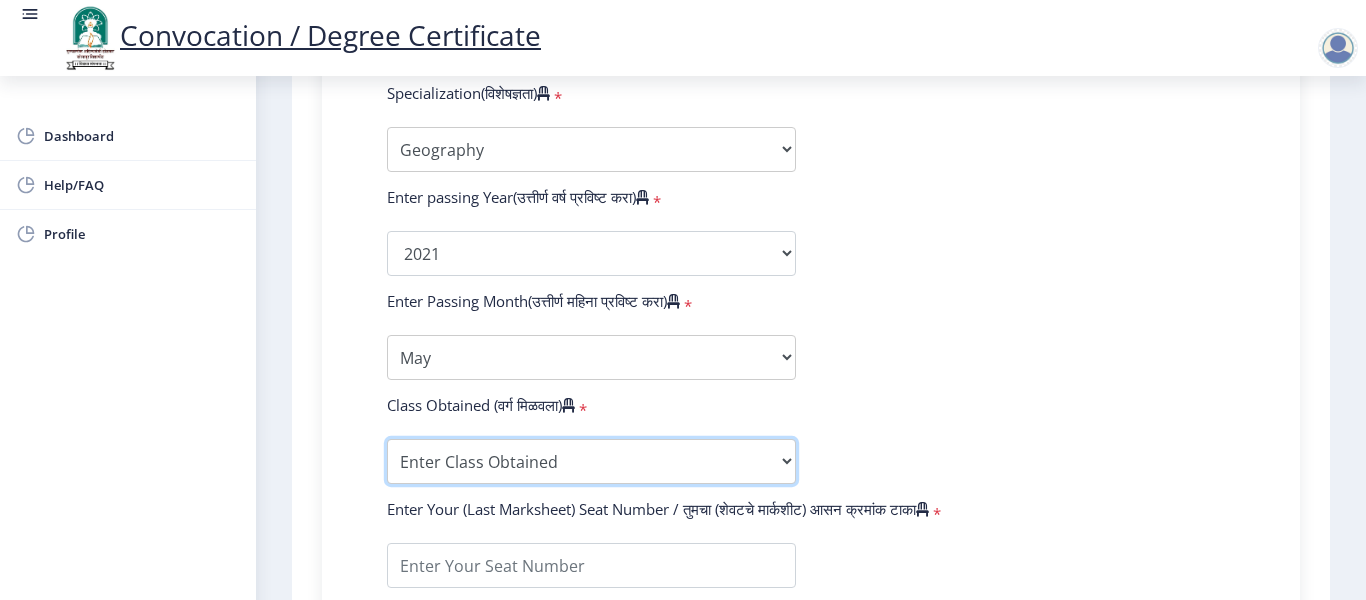 select on "Grade A+" 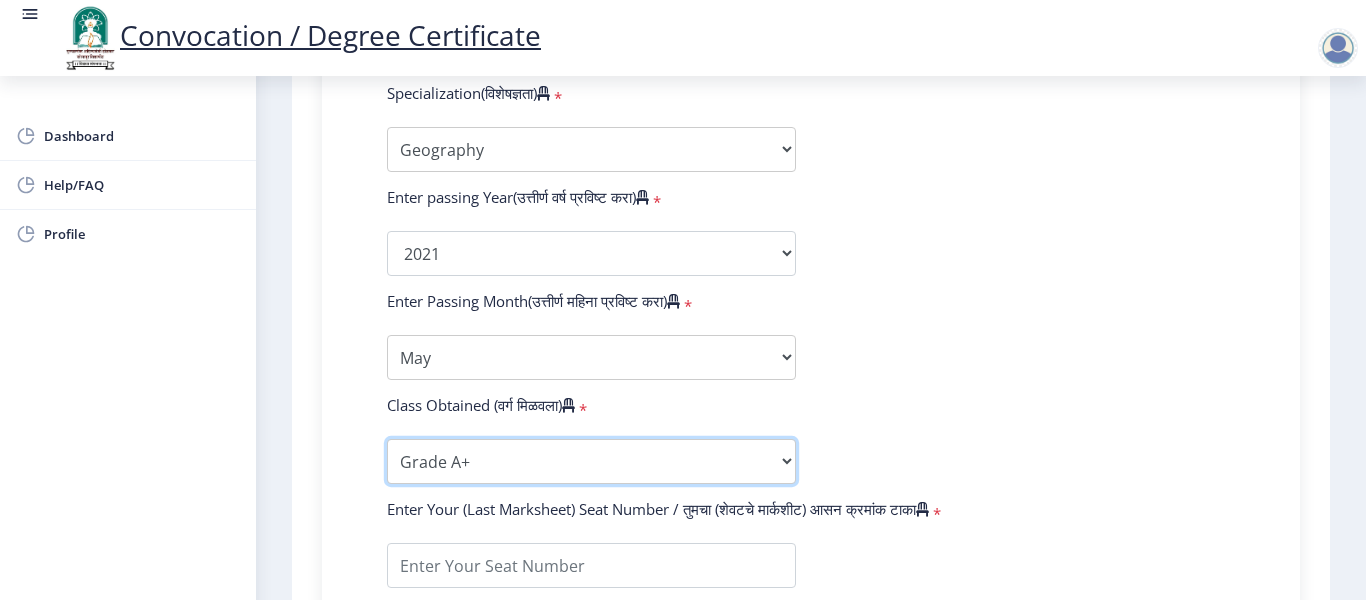 click on "Enter Class Obtained FIRST CLASS WITH DISTINCTION FIRST CLASS HIGHER SECOND CLASS SECOND CLASS PASS CLASS Grade O Grade A+ Grade A Grade B+ Grade B Grade C+ Grade C Grade D Grade E" at bounding box center [591, 461] 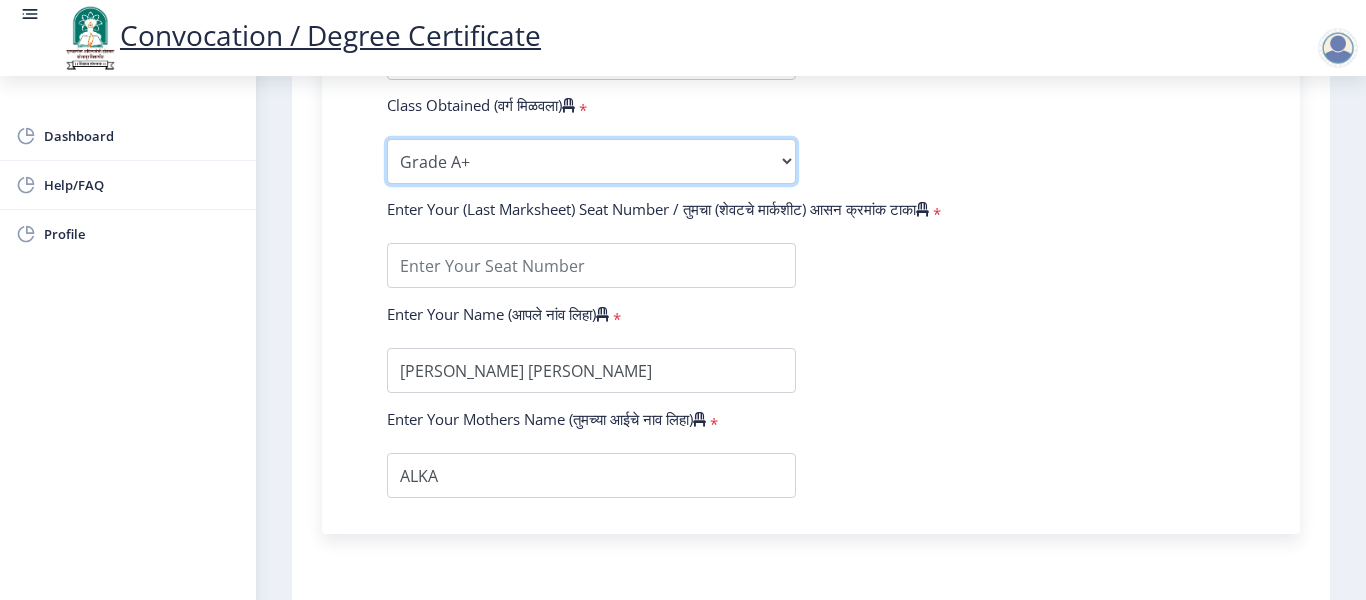scroll, scrollTop: 1200, scrollLeft: 0, axis: vertical 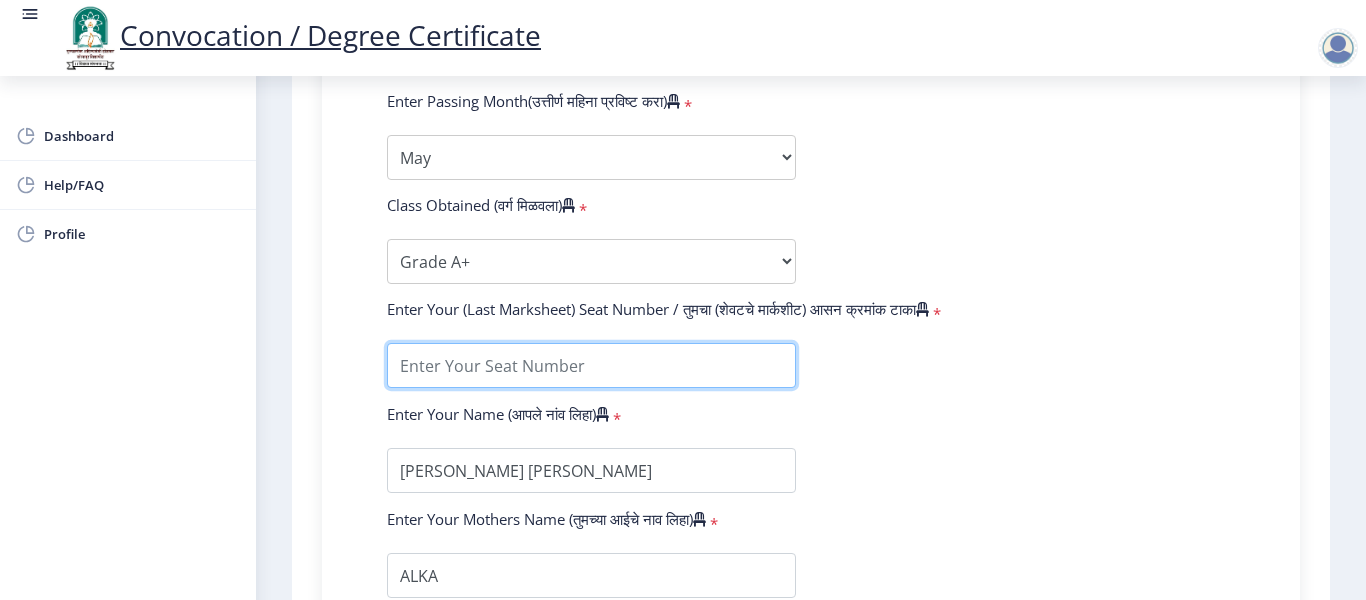 click at bounding box center [591, 365] 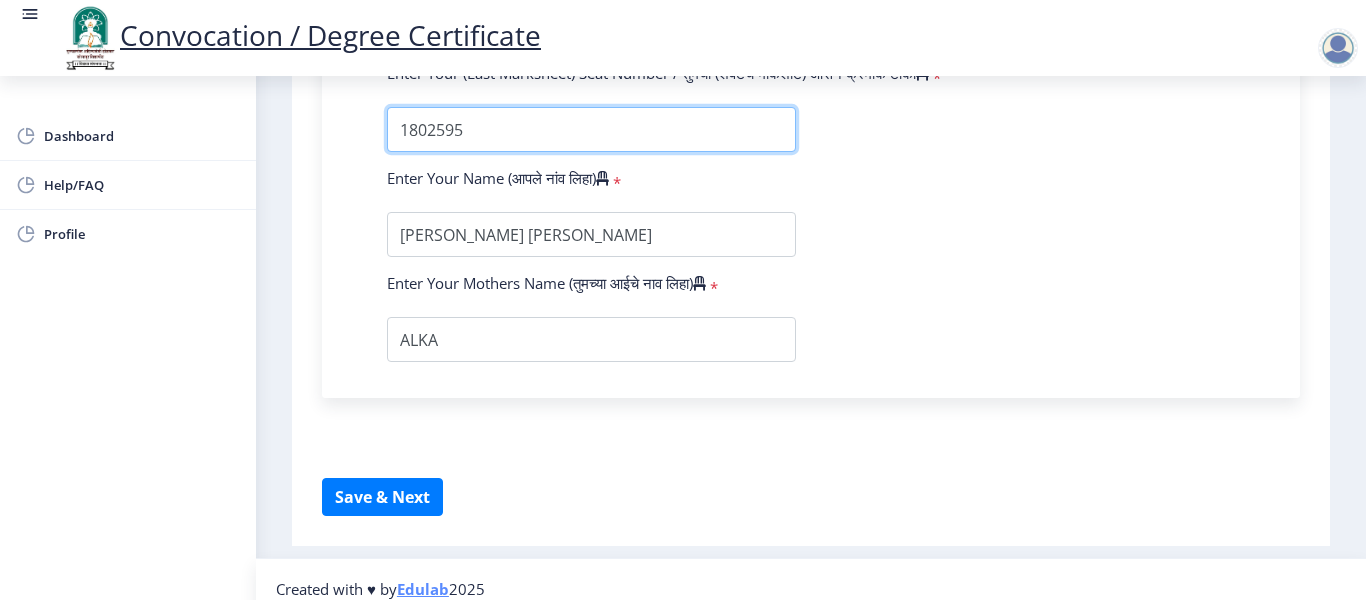 scroll, scrollTop: 1455, scrollLeft: 0, axis: vertical 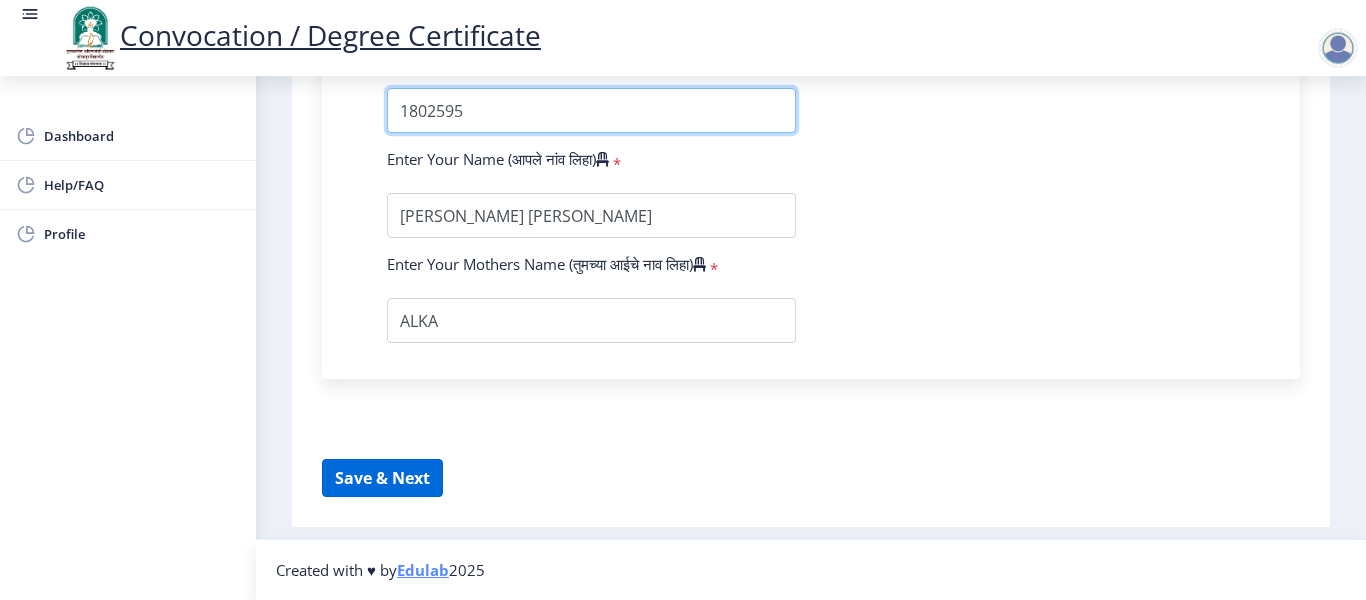 type on "1802595" 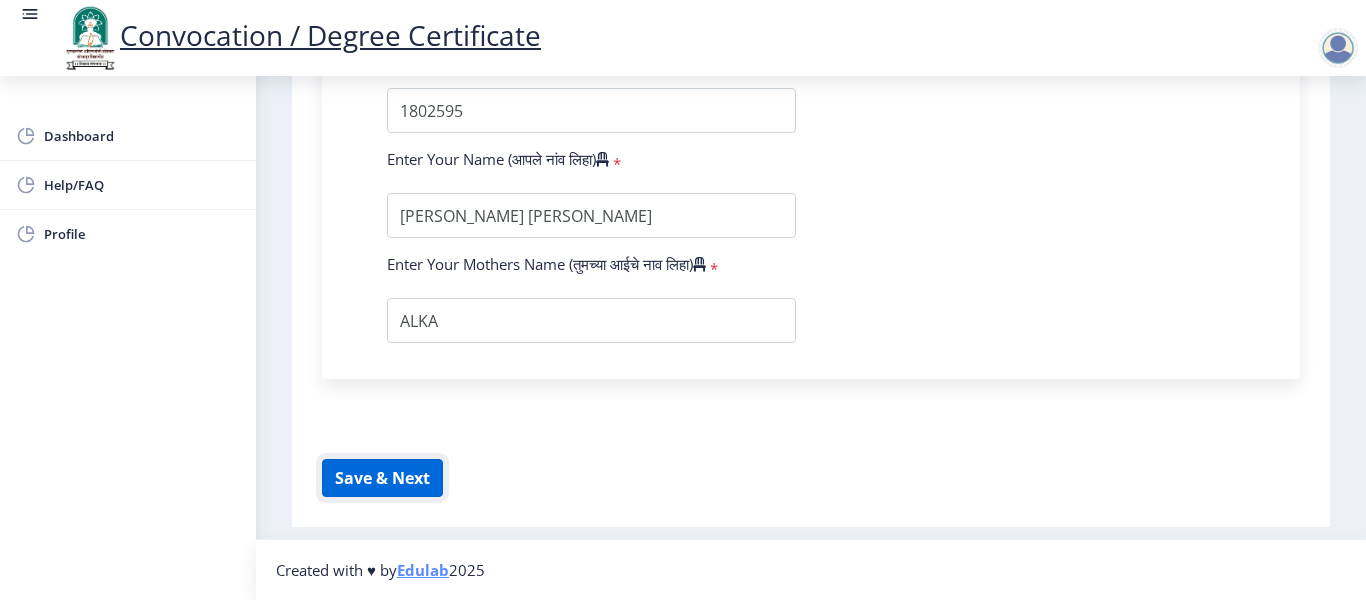 click on "Save & Next" 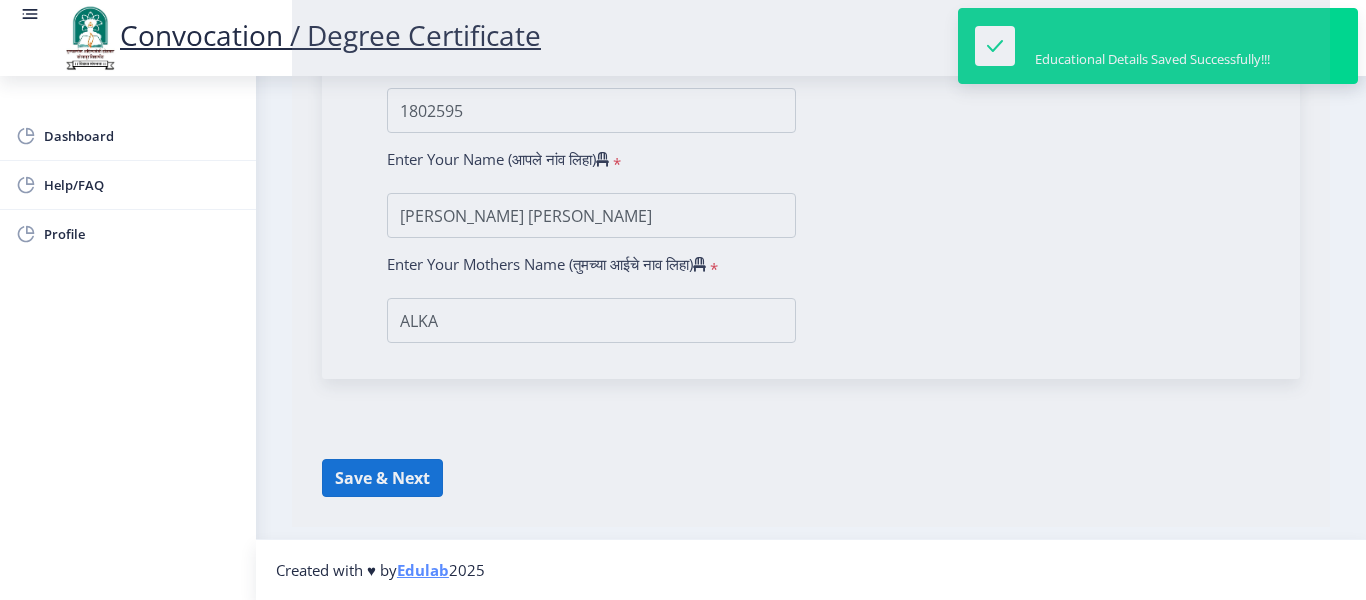 select 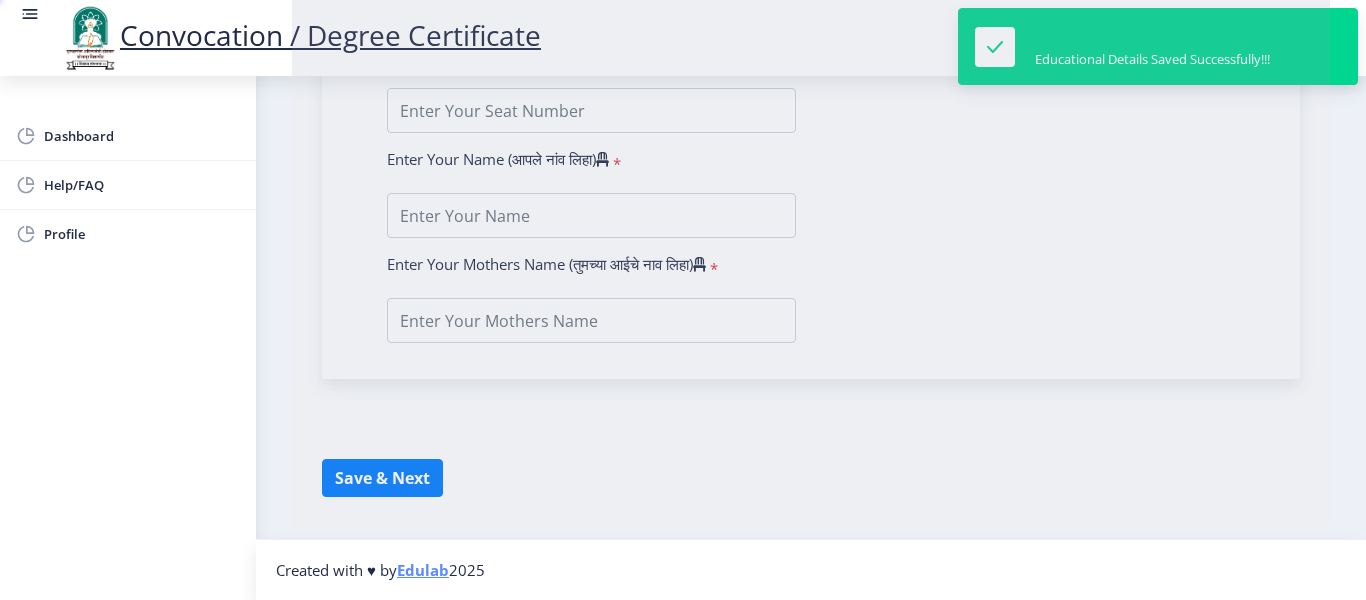 type on "[PERSON_NAME] [PERSON_NAME]" 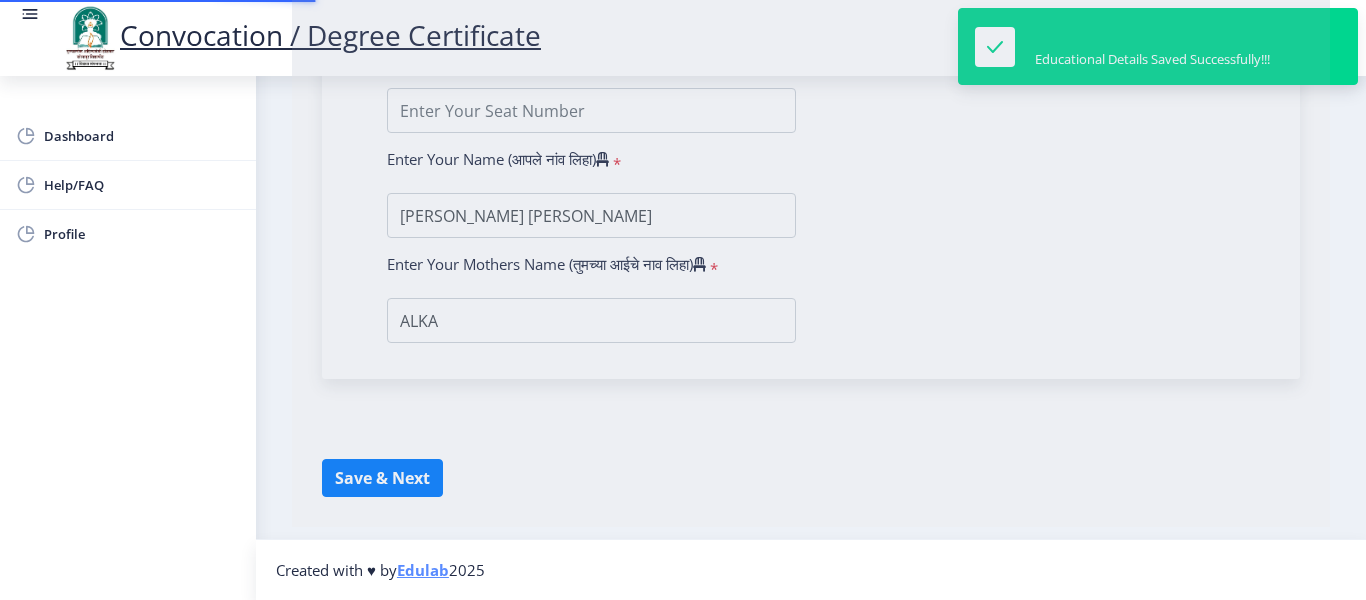 scroll, scrollTop: 0, scrollLeft: 0, axis: both 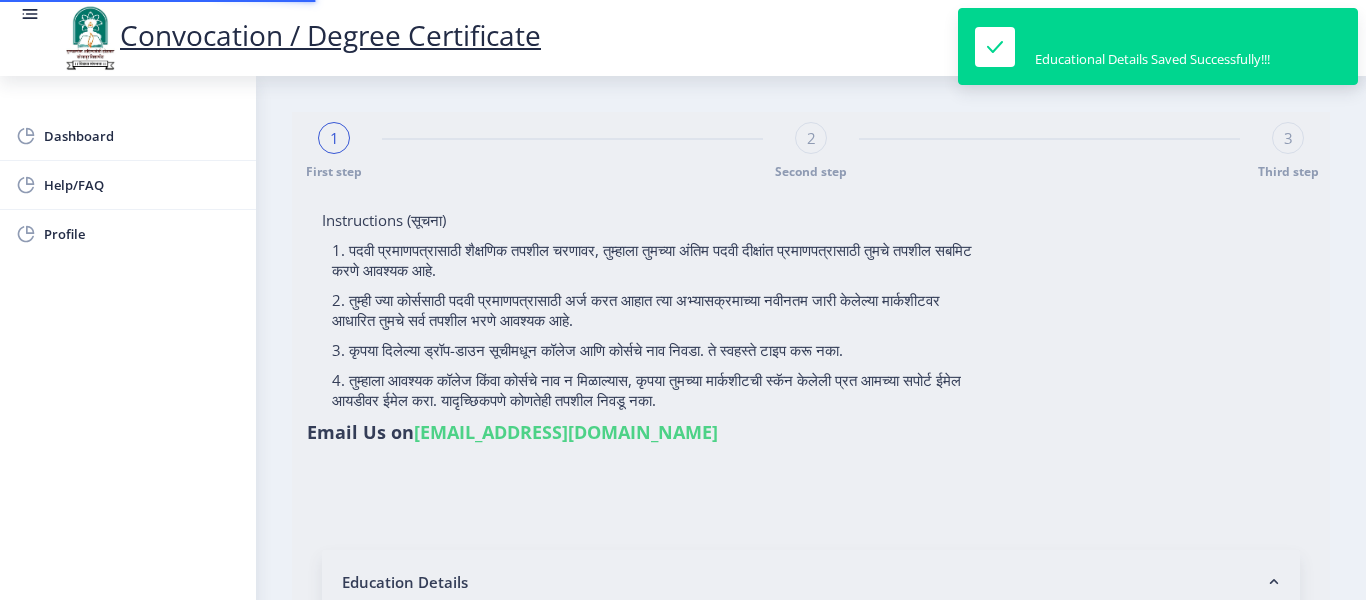 type on "2018032500025957" 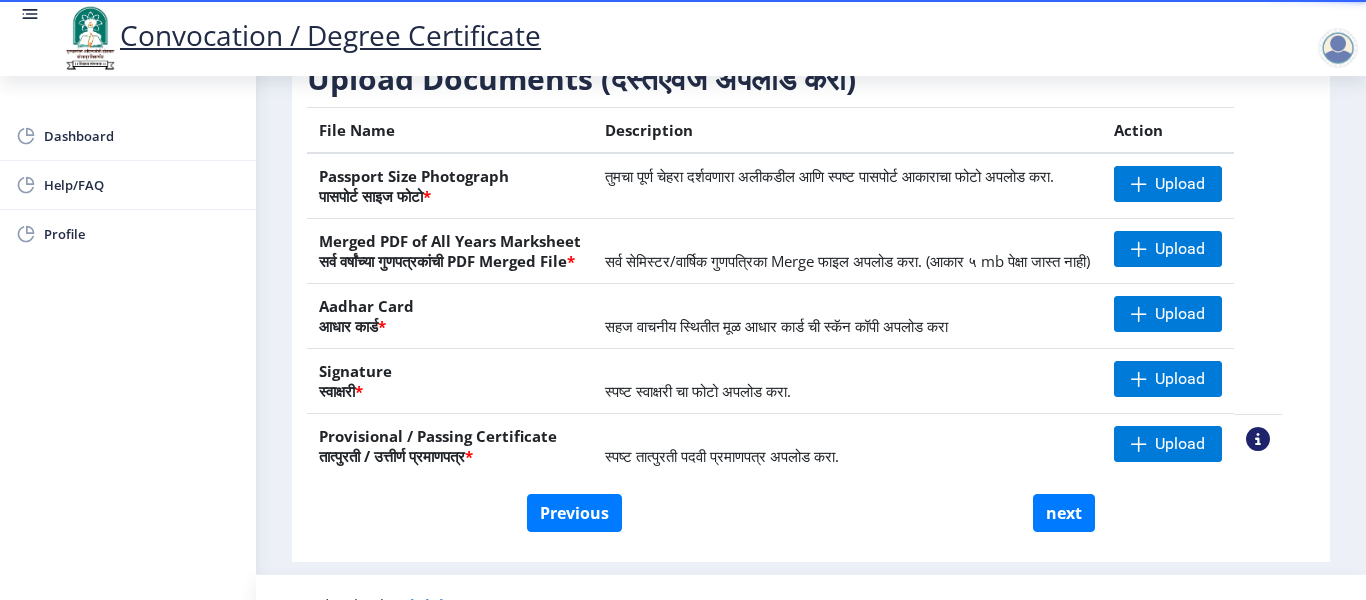 scroll, scrollTop: 300, scrollLeft: 0, axis: vertical 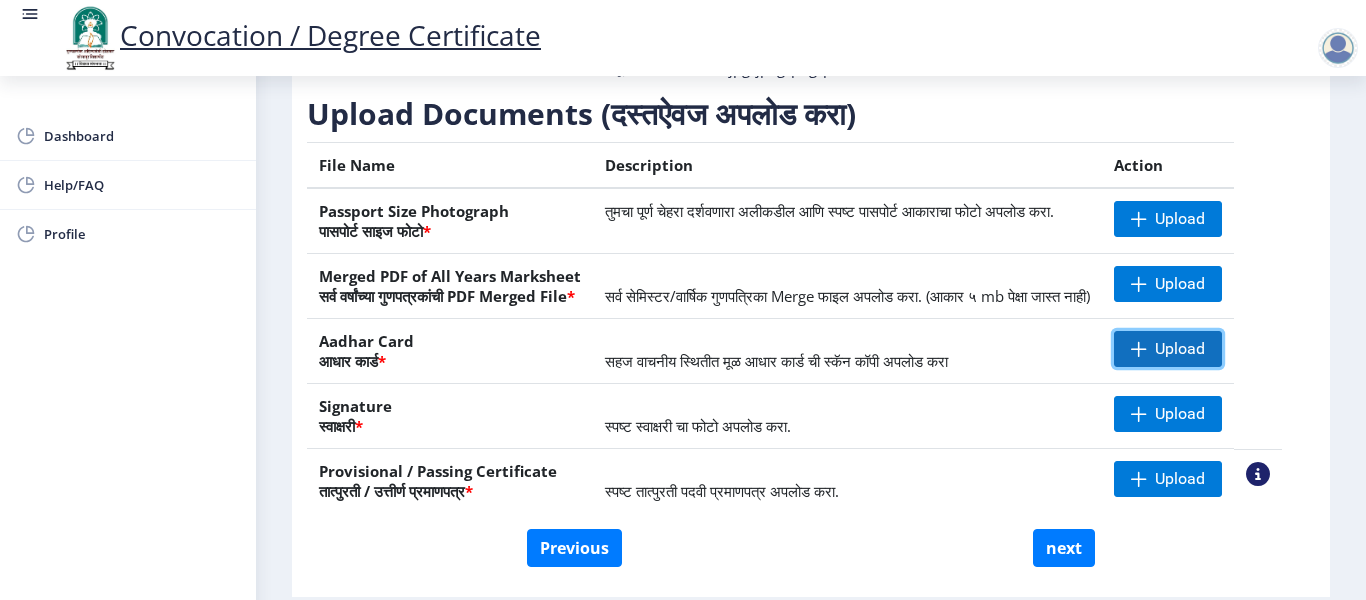 click on "Upload" 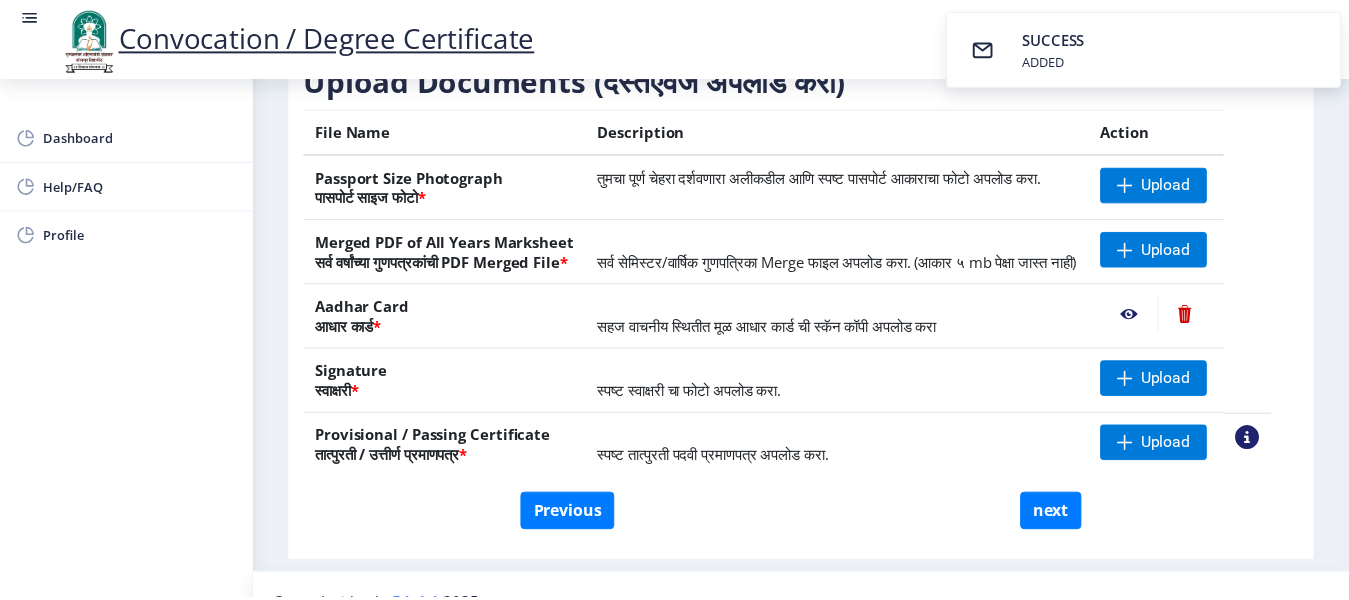 scroll, scrollTop: 300, scrollLeft: 0, axis: vertical 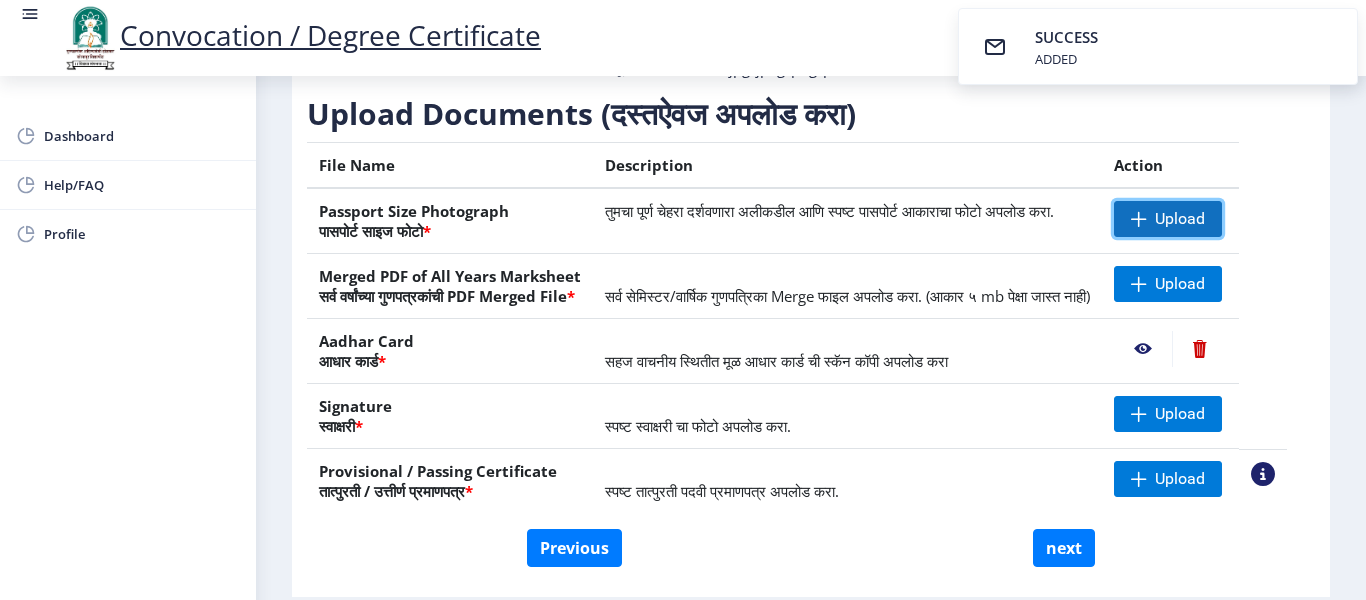 click on "Upload" 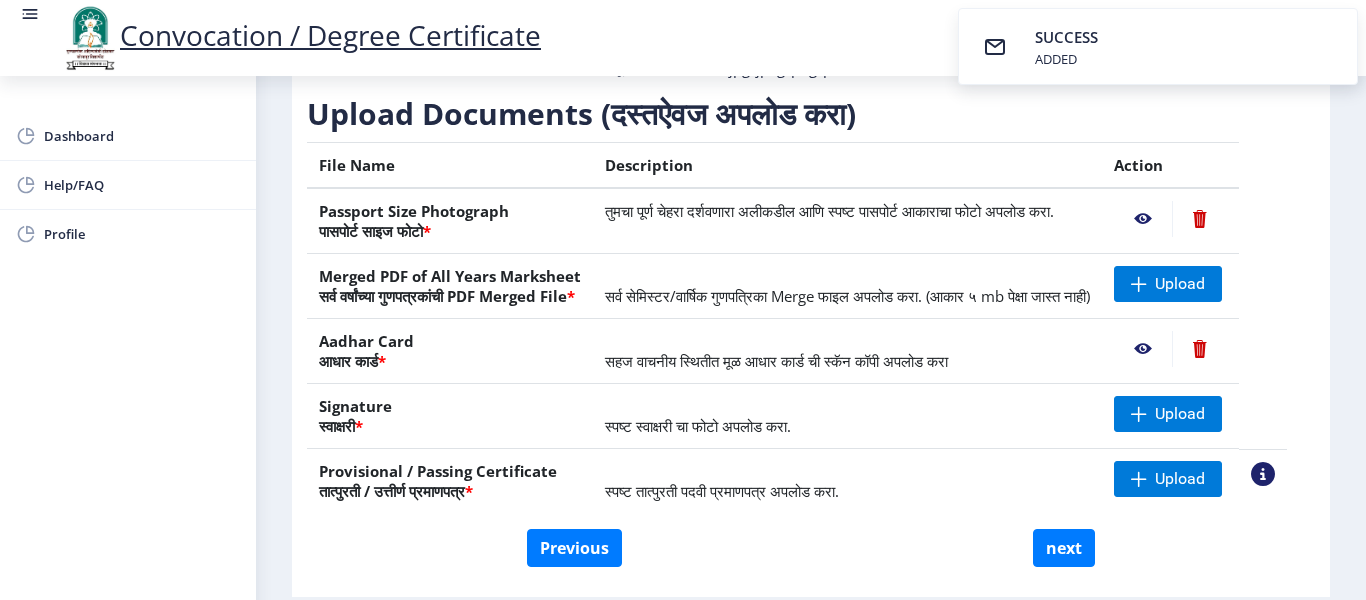 click 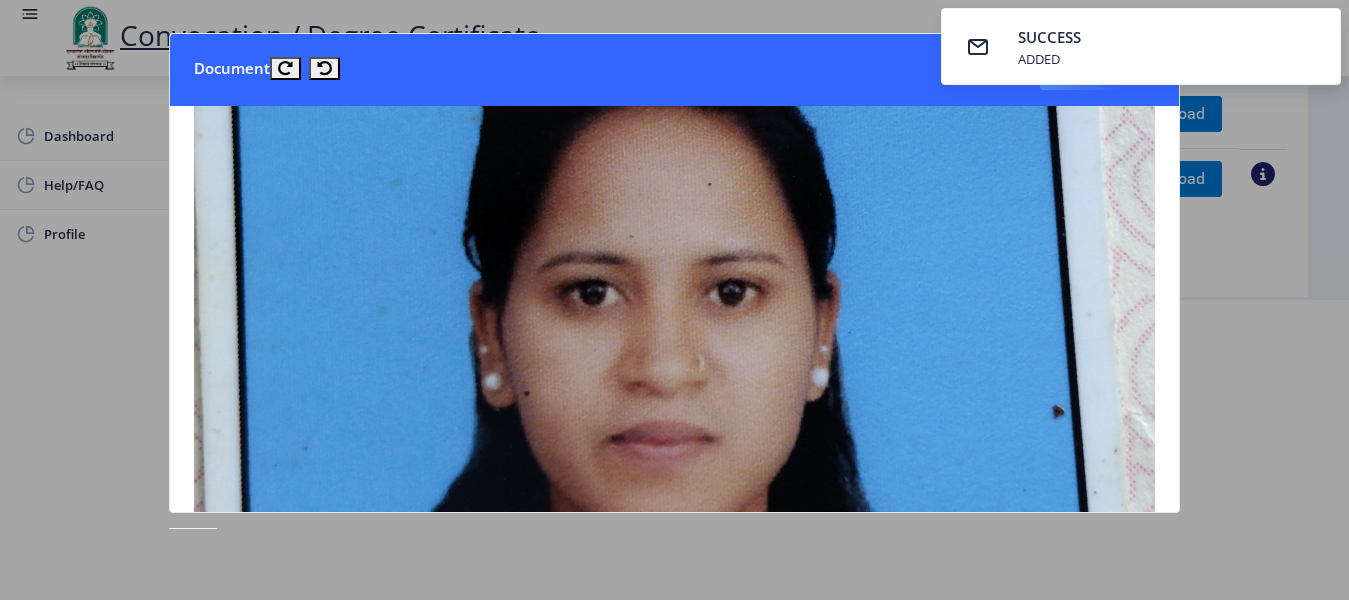 scroll, scrollTop: 200, scrollLeft: 0, axis: vertical 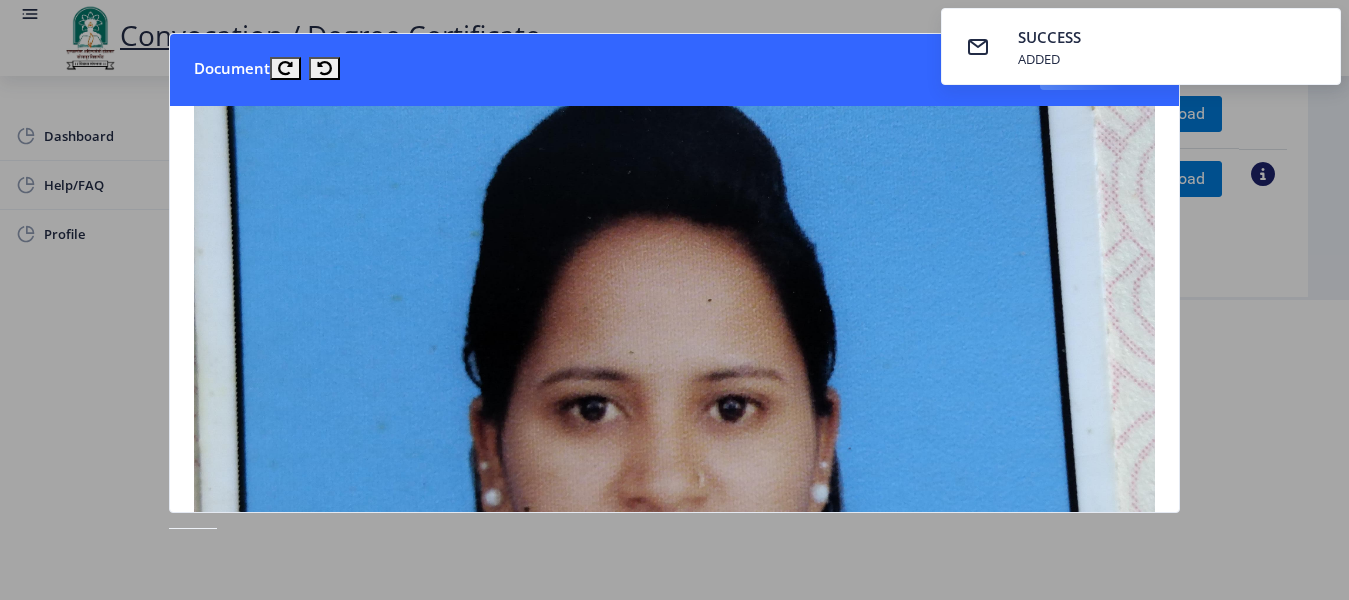 drag, startPoint x: 803, startPoint y: 60, endPoint x: 1318, endPoint y: 134, distance: 520.28937 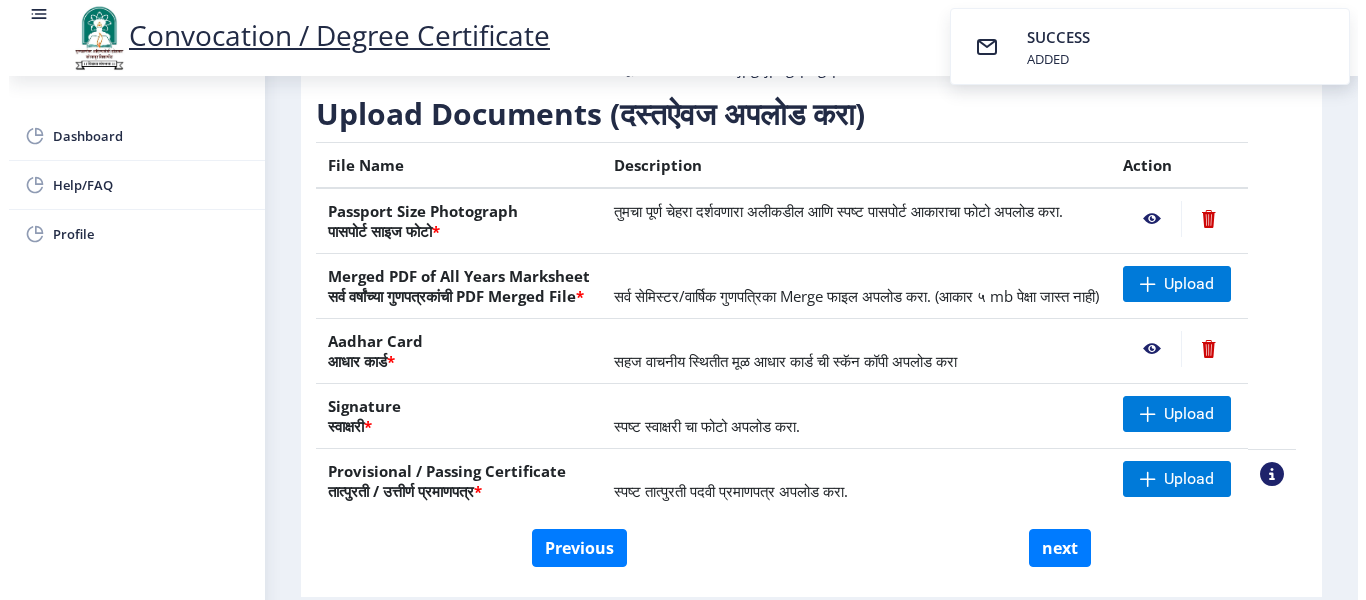 scroll, scrollTop: 214, scrollLeft: 0, axis: vertical 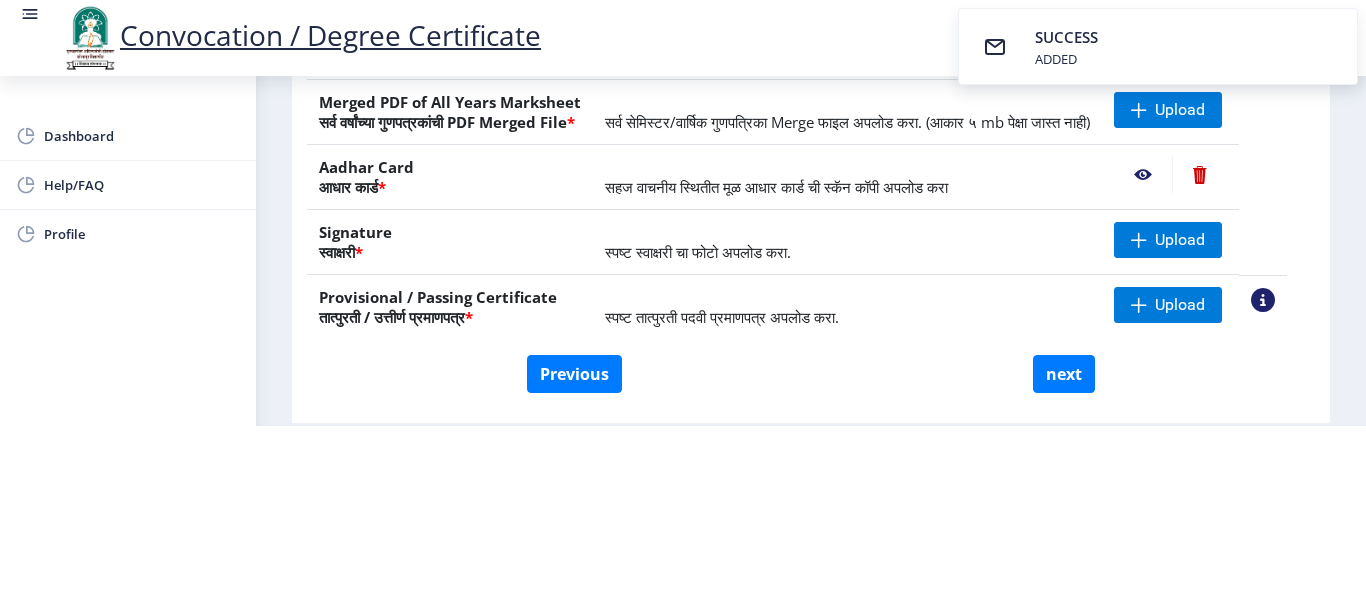click on "Convocation / Degree Certificate" 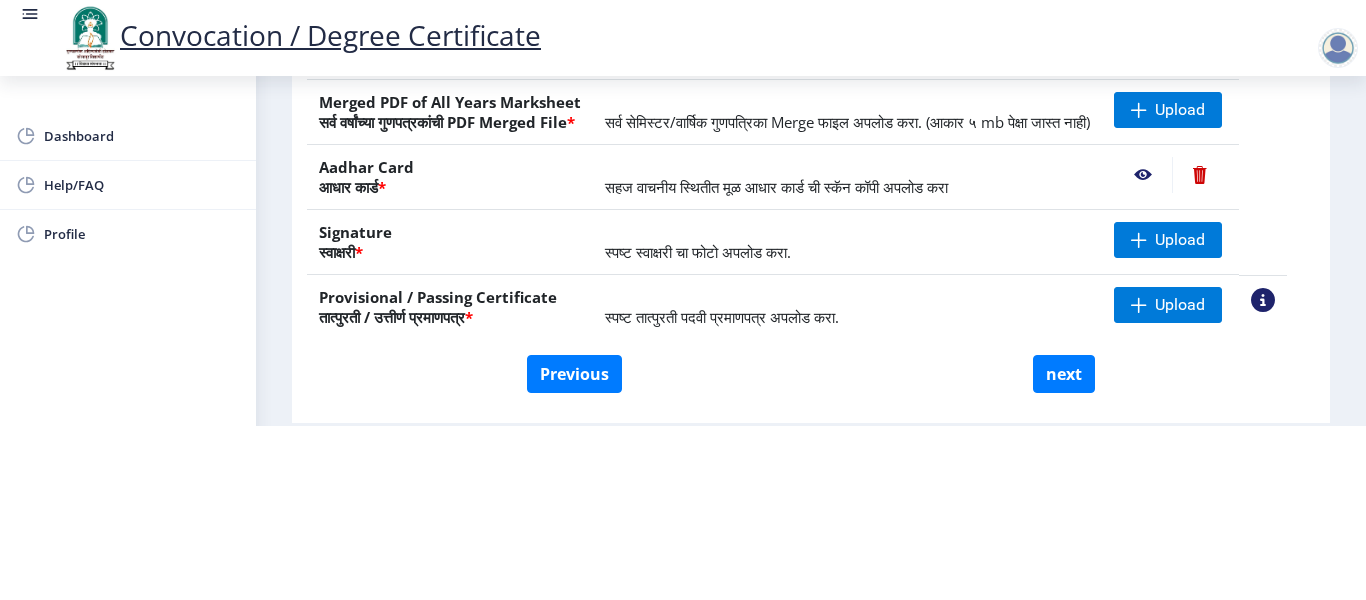 click on "Convocation / Degree Certificate Dashboard Help/FAQ Profile First step 2 Second step 3 Third step Instructions (सूचना) 1. कृपया लक्षात घ्या की तुम्हाला मूळ दस्तऐवजांच्या स्कॅन केलेल्या प्रती योग्य स्वरूपात आणि सरळ स्थितीत अपलोड कराव्या लागतील.  2. प्रत्येक दस्तऐवज स्वतंत्रपणे एक एक करून अपलोड करा आणि कृपया लक्षात ठेवा कि फाइलचा आकार 5MB (35mm X 45mm) पेक्षा जास्त नसावा. (दस्तऐवज एकाच फाईलमध्ये विलीन करू नका.)  Need Help? Email Us on   [EMAIL_ADDRESS][DOMAIN_NAME]  Upload Documents (दस्तऐवज अपलोड करा)  File Name Description *" at bounding box center (683, 126) 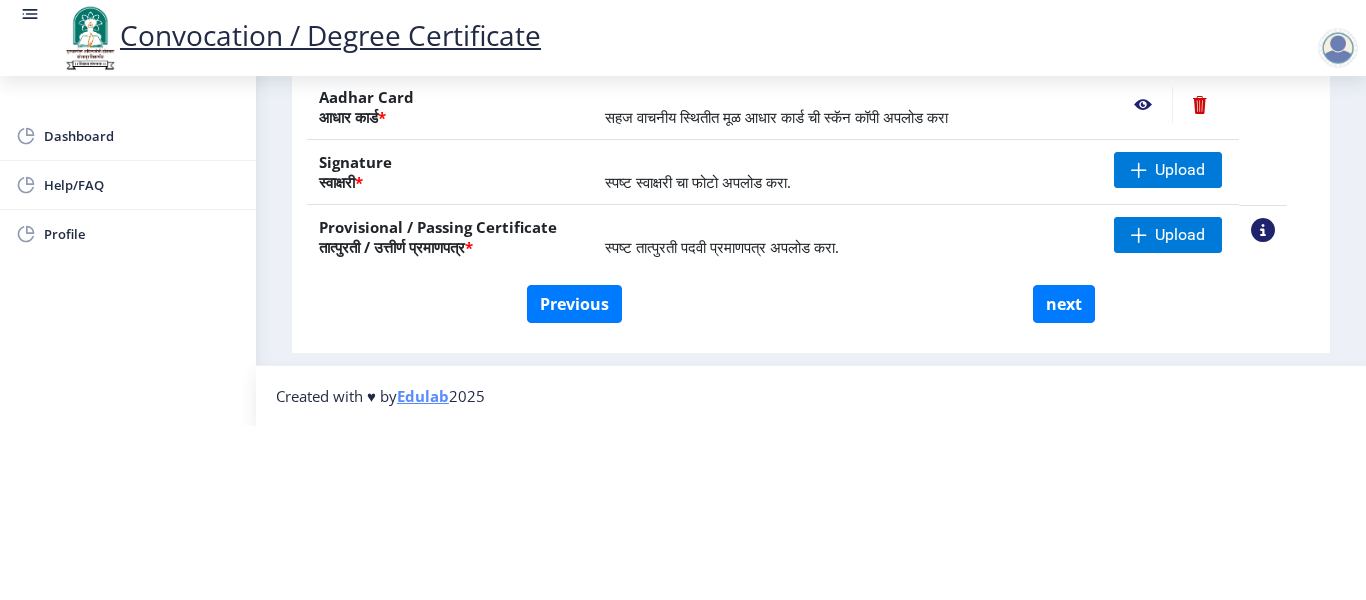 click on "Convocation / Degree Certificate Dashboard Help/FAQ Profile First step 2 Second step 3 Third step Instructions (सूचना) 1. कृपया लक्षात घ्या की तुम्हाला मूळ दस्तऐवजांच्या स्कॅन केलेल्या प्रती योग्य स्वरूपात आणि सरळ स्थितीत अपलोड कराव्या लागतील.  2. प्रत्येक दस्तऐवज स्वतंत्रपणे एक एक करून अपलोड करा आणि कृपया लक्षात ठेवा कि फाइलचा आकार 5MB (35mm X 45mm) पेक्षा जास्त नसावा. (दस्तऐवज एकाच फाईलमध्ये विलीन करू नका.)  Need Help? Email Us on   [EMAIL_ADDRESS][DOMAIN_NAME]  Upload Documents (दस्तऐवज अपलोड करा)  File Name Description *" at bounding box center [683, 126] 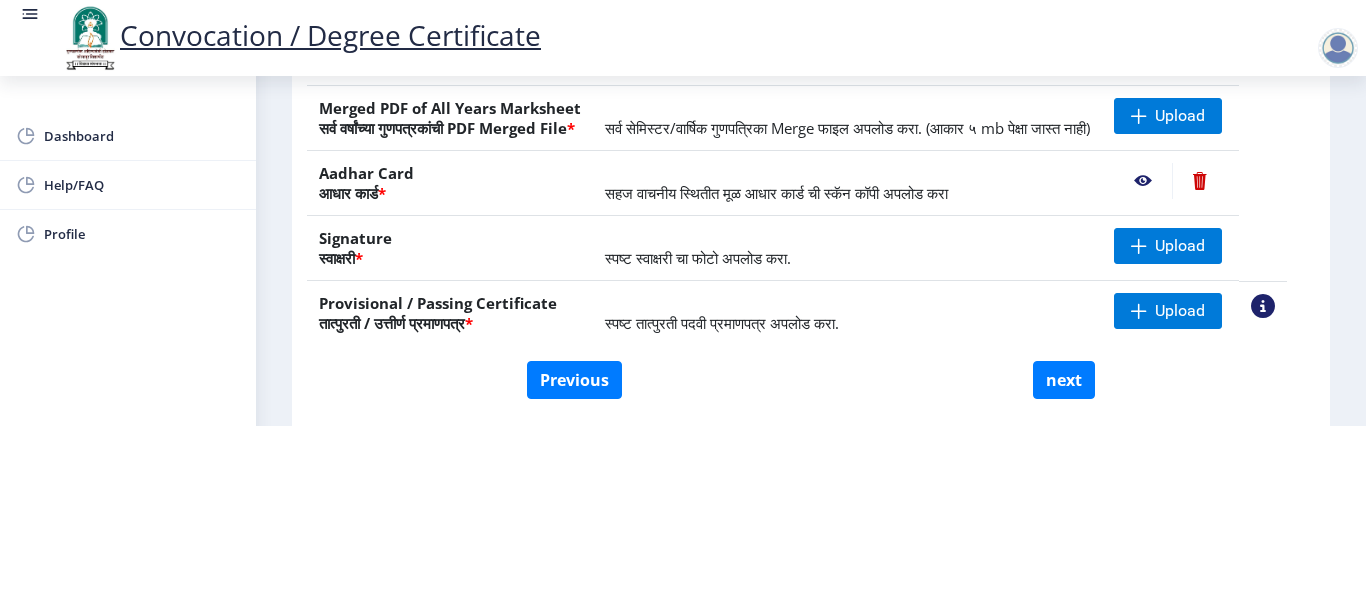 scroll, scrollTop: 164, scrollLeft: 0, axis: vertical 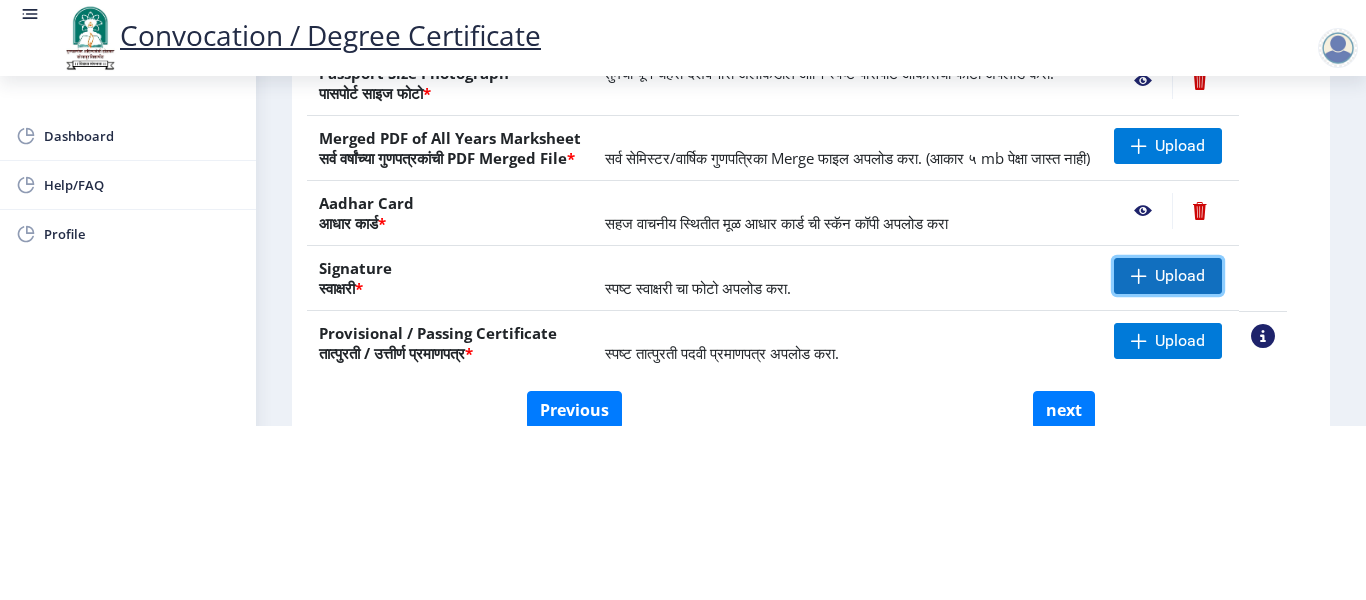 click on "Upload" 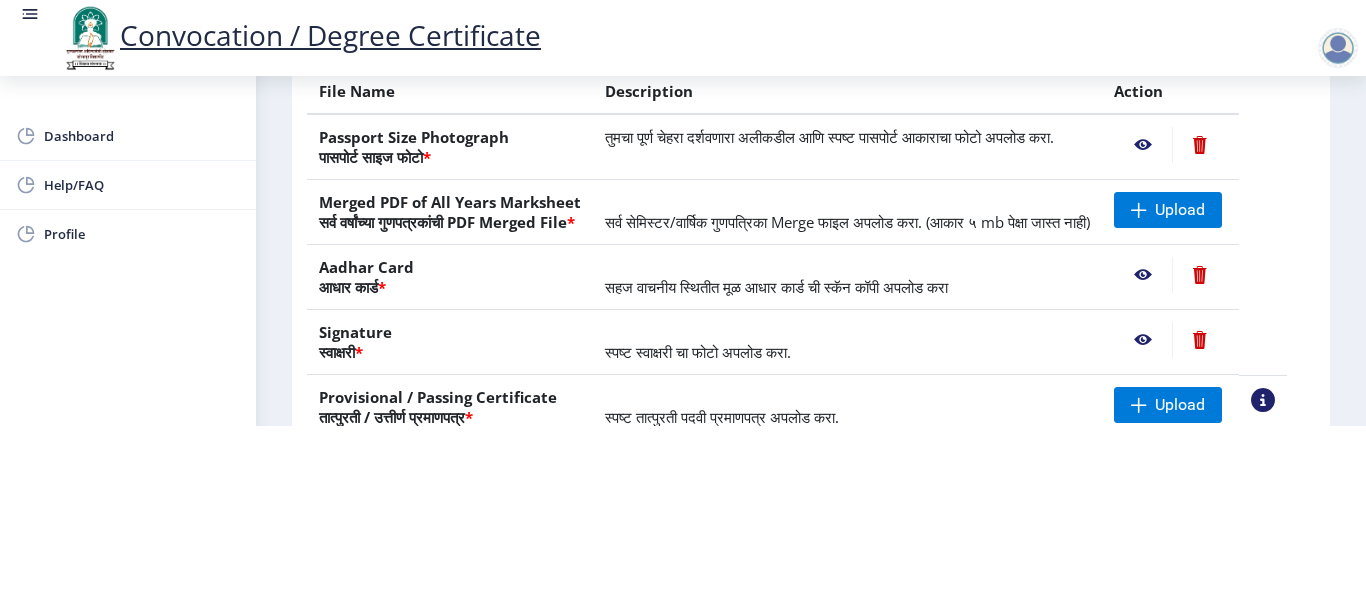 scroll, scrollTop: 300, scrollLeft: 0, axis: vertical 